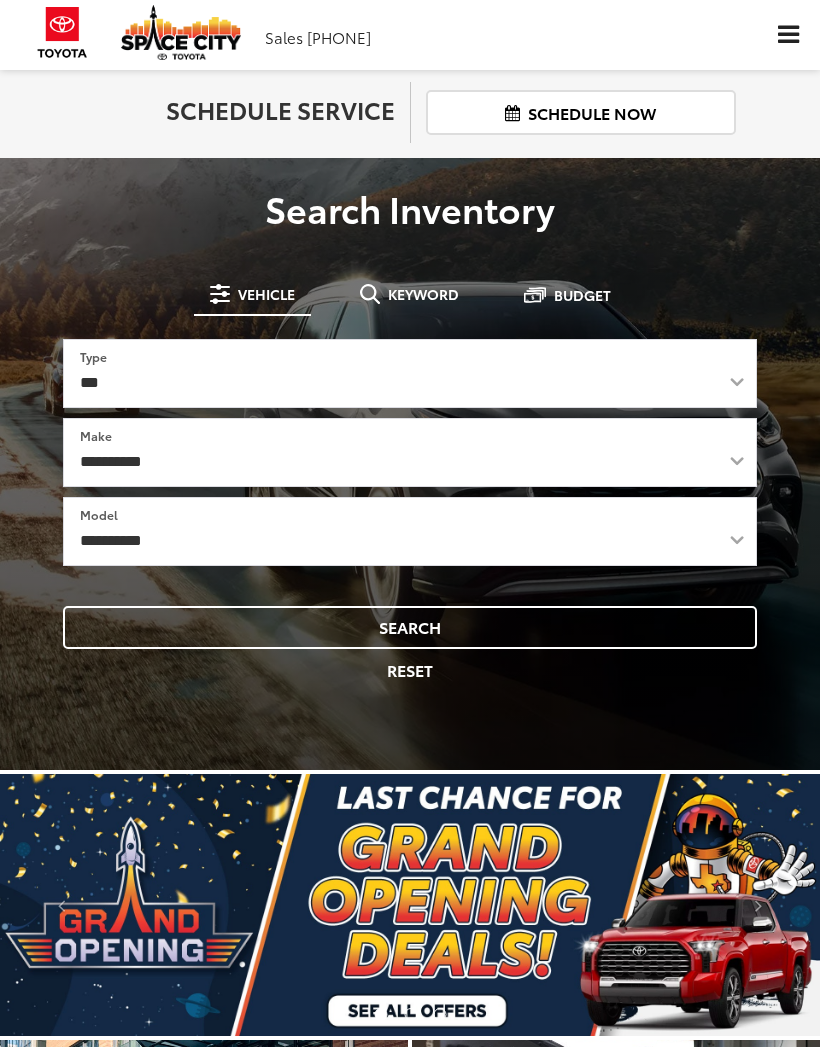 scroll, scrollTop: 0, scrollLeft: 0, axis: both 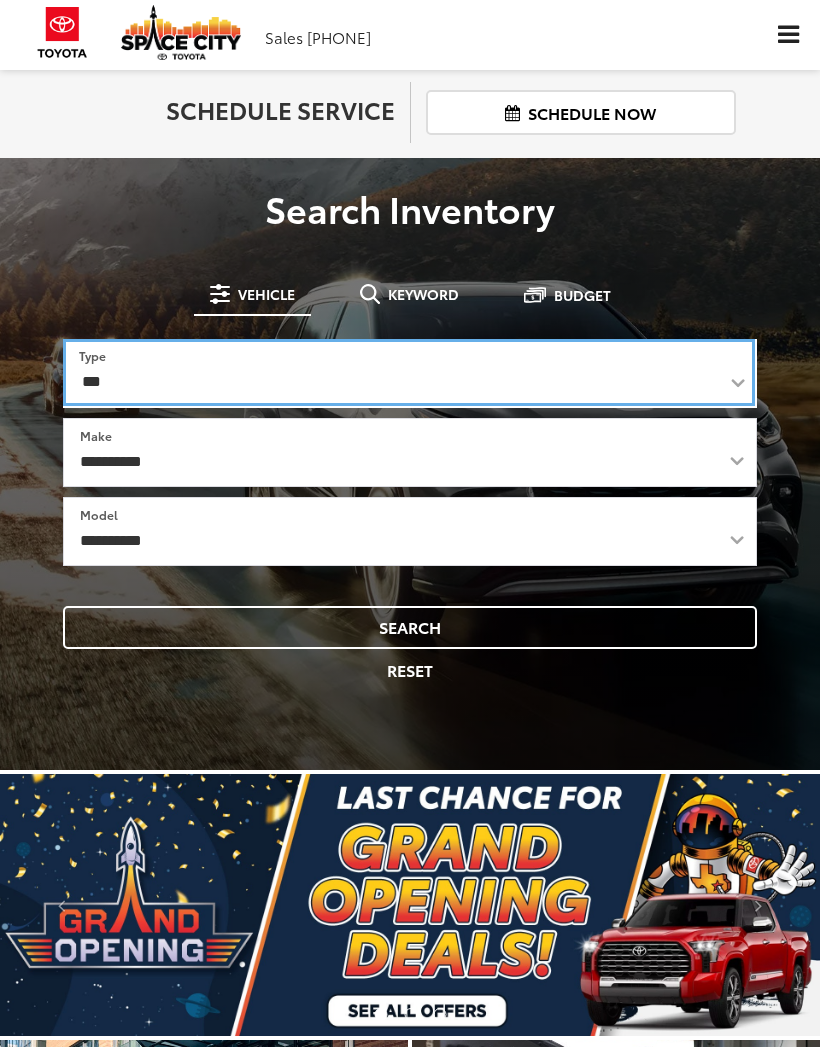 click on "***
***
****
*********" at bounding box center (409, 372) 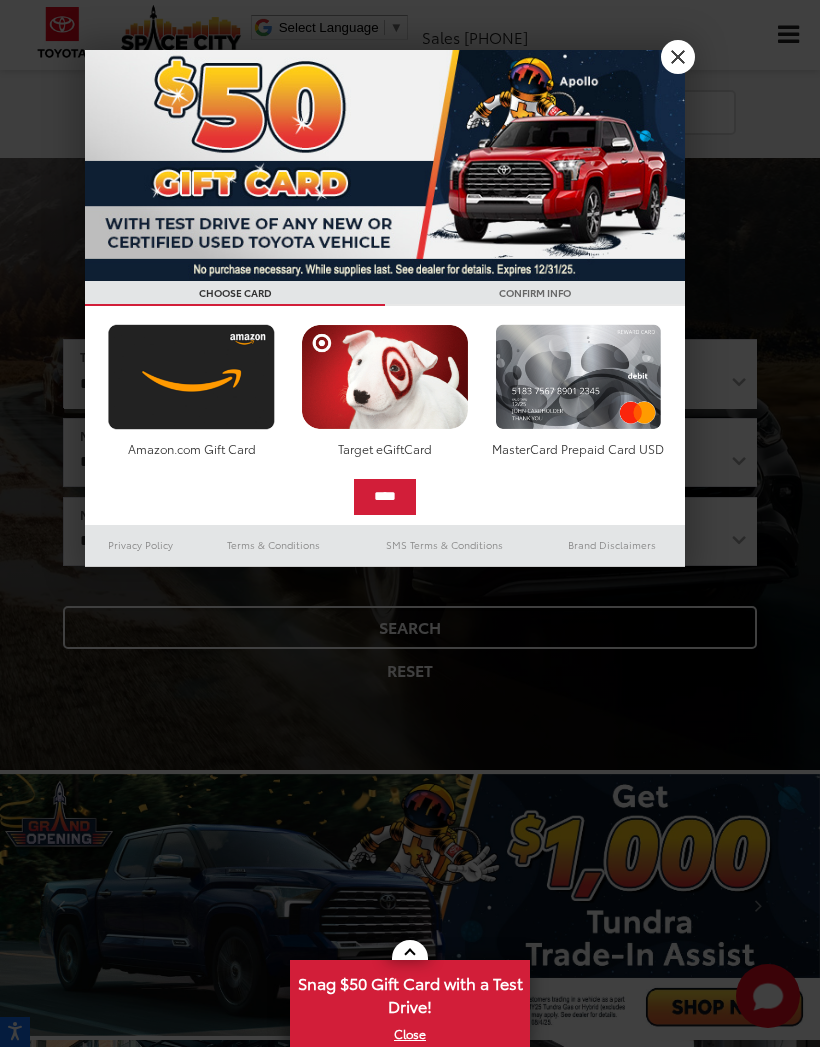 click at bounding box center (385, 165) 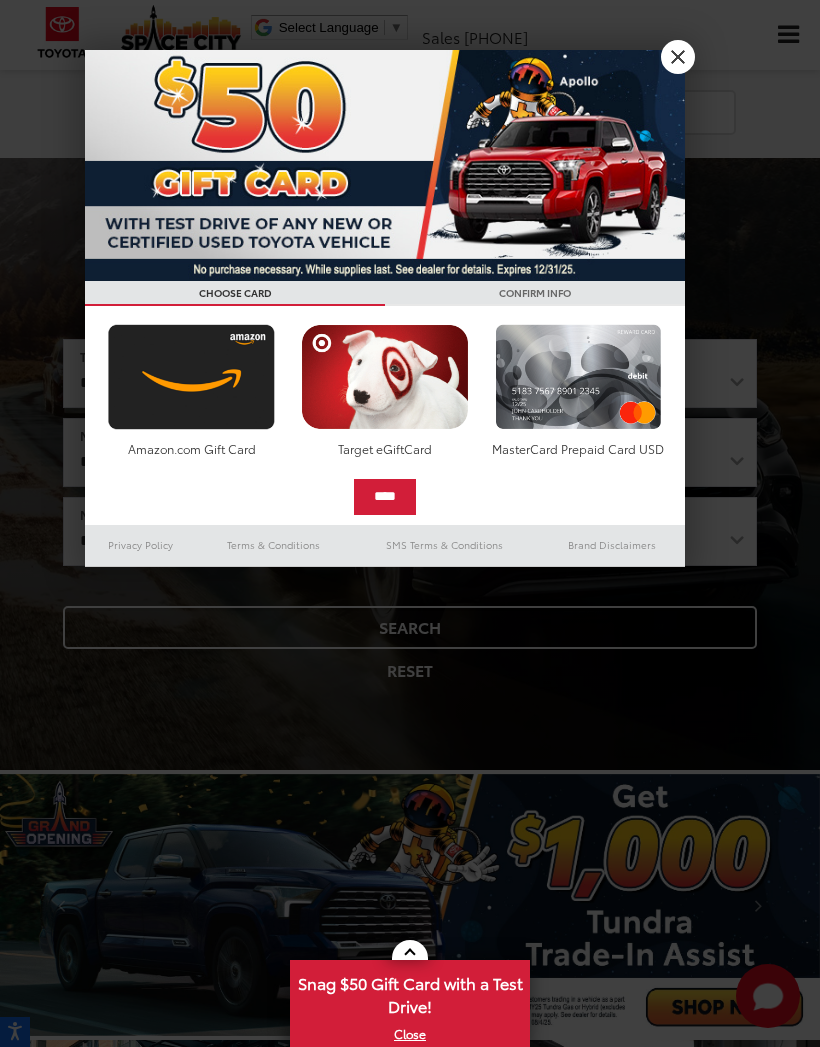 click on "X" at bounding box center [678, 57] 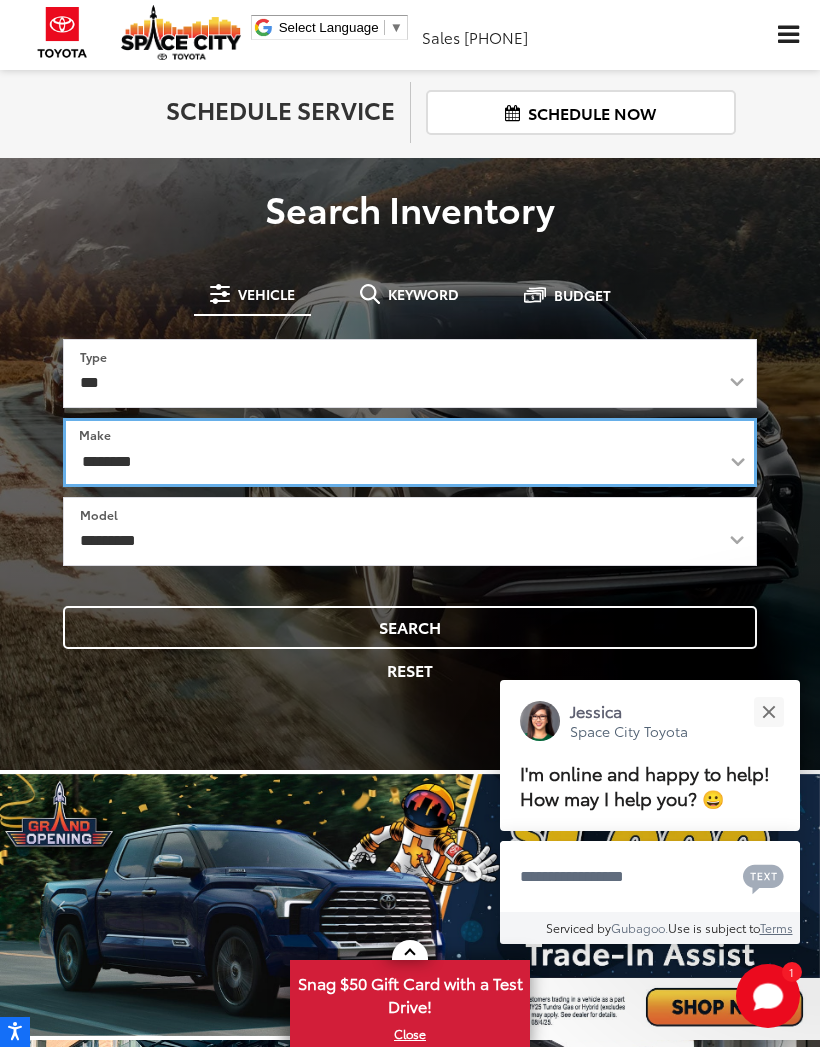 click on "**********" at bounding box center [410, 452] 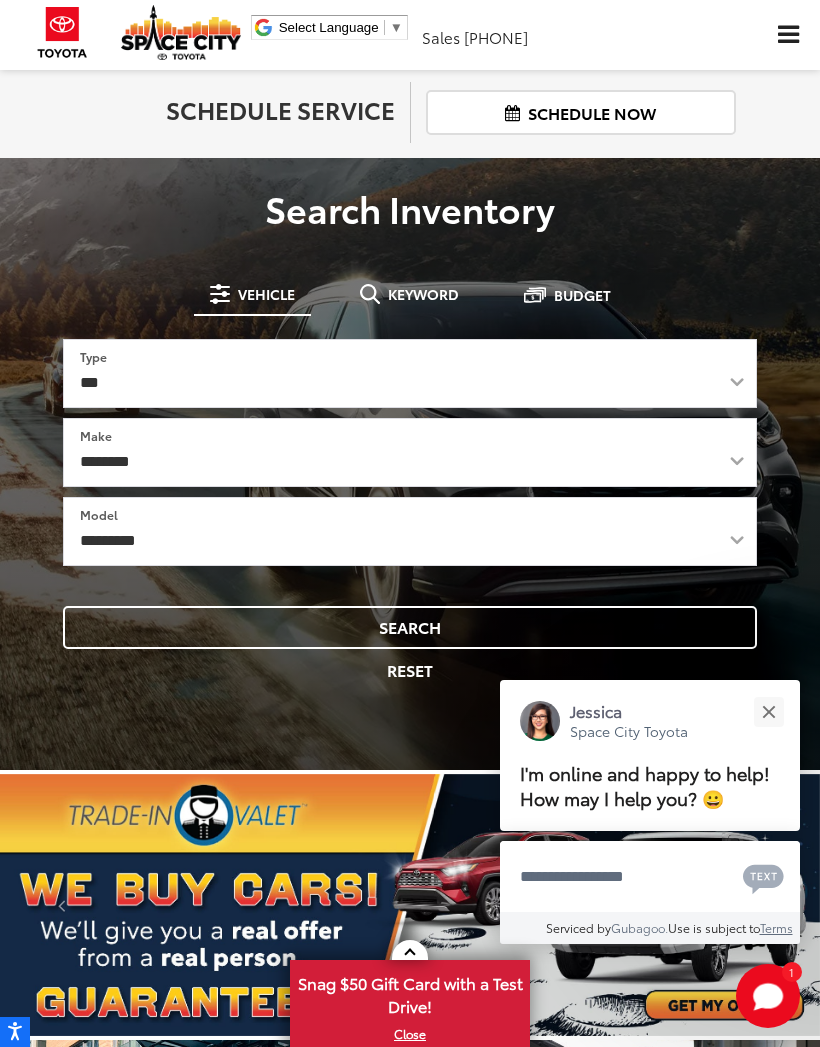 click at bounding box center [768, 711] 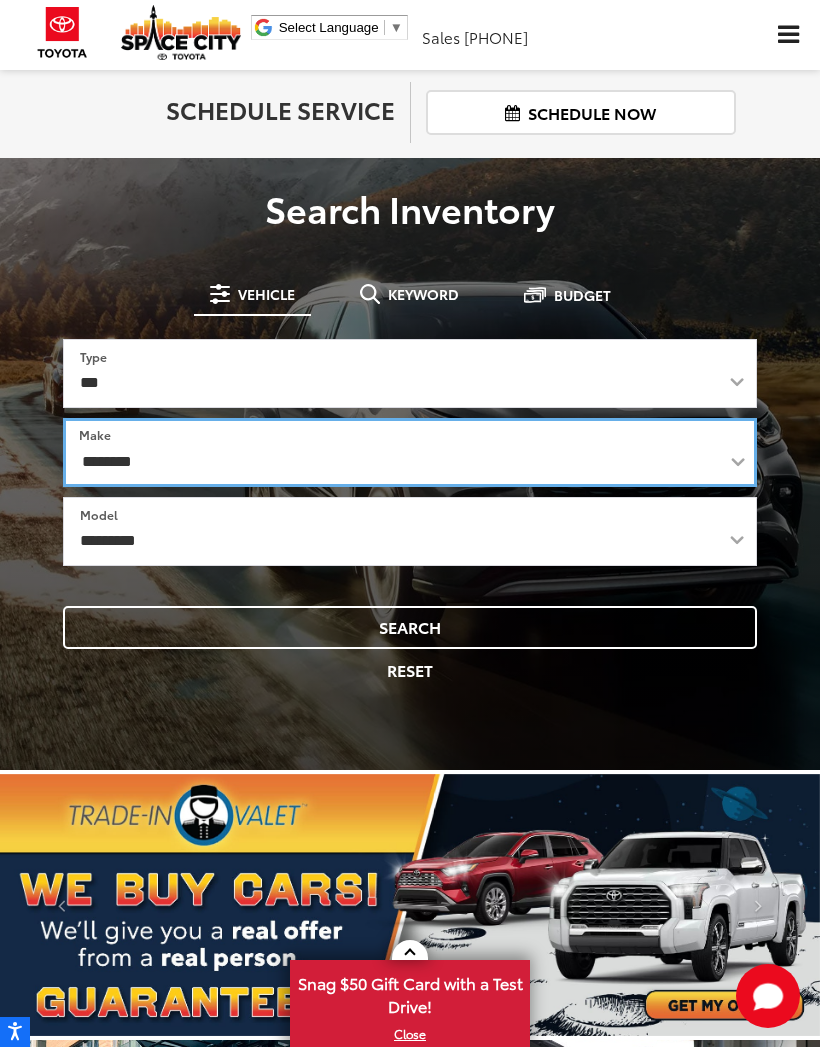 click on "**********" at bounding box center (410, 452) 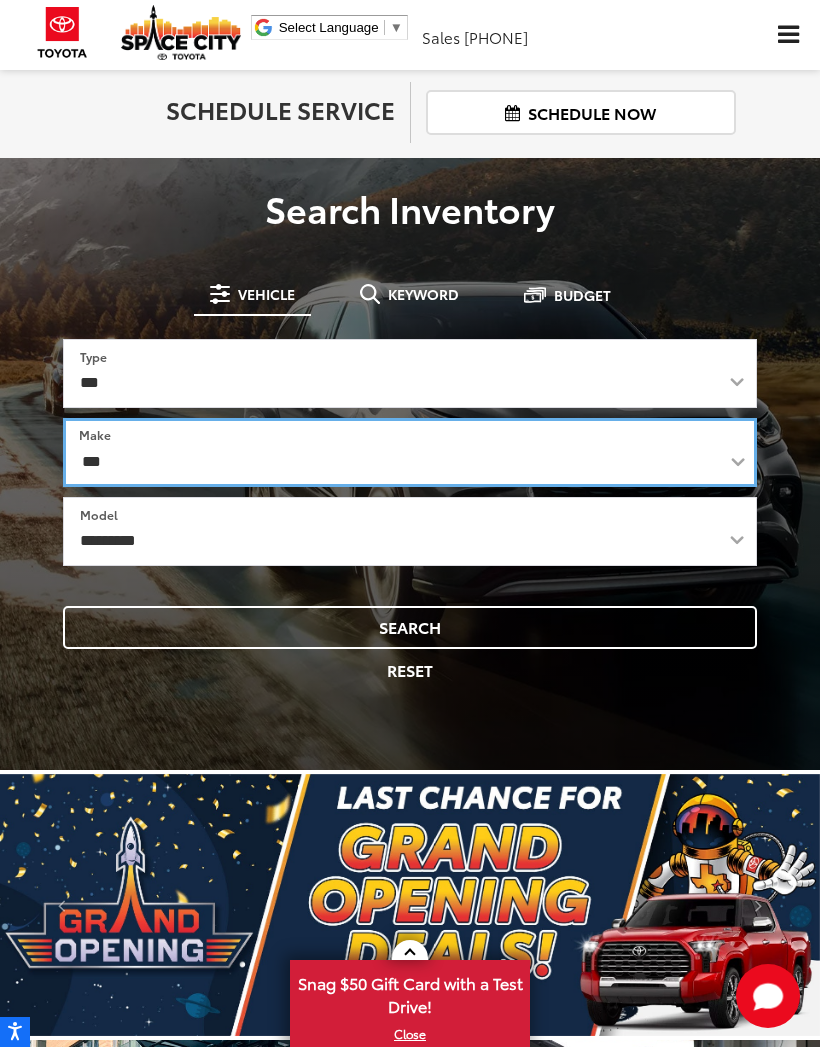 click on "**********" at bounding box center (410, 452) 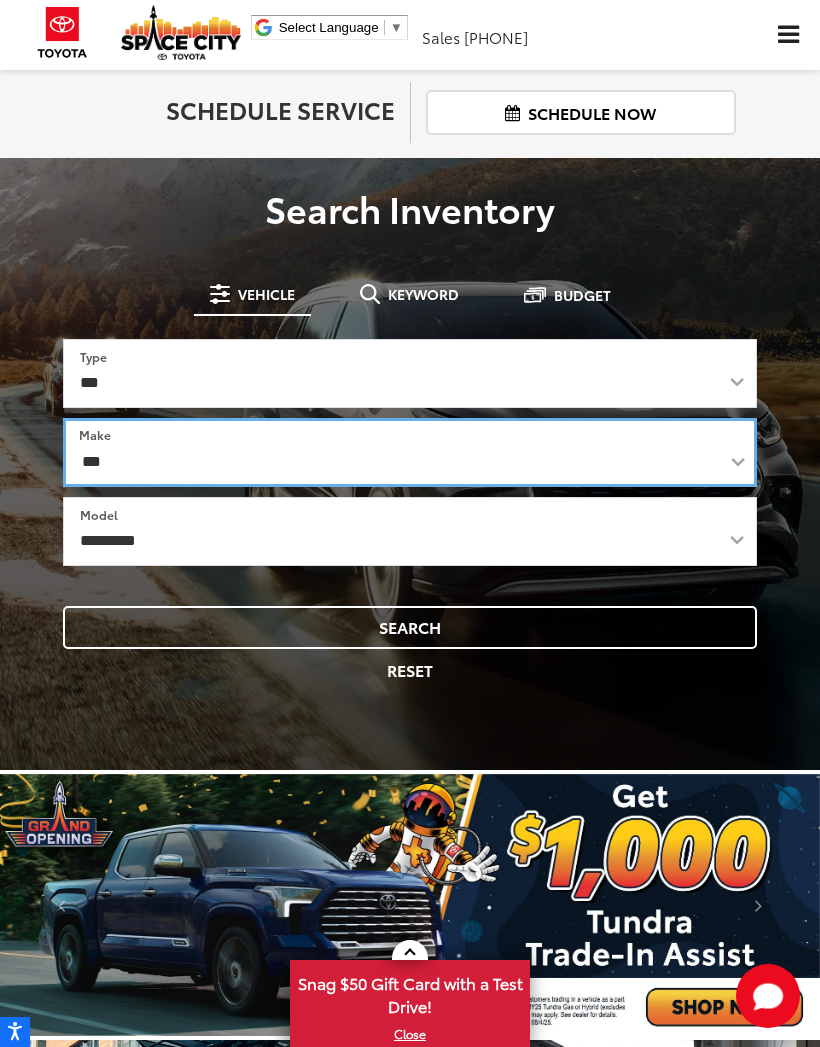 select on "******" 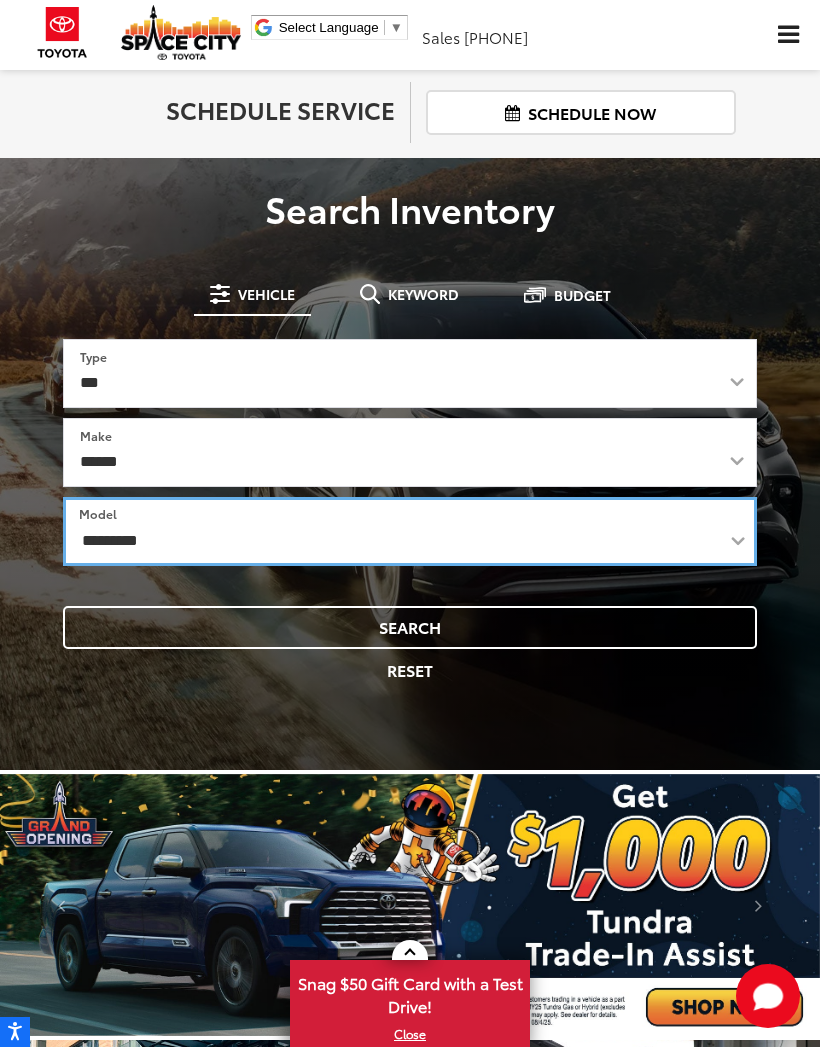 click on "**********" at bounding box center (410, 531) 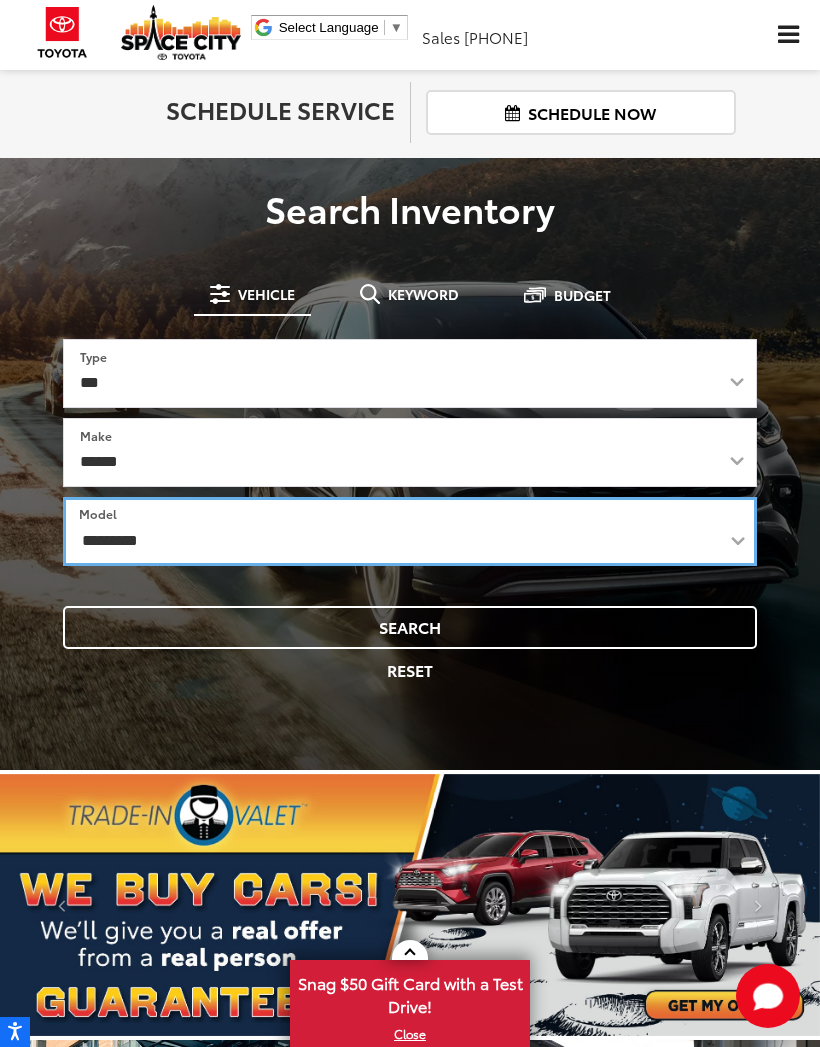 select on "**********" 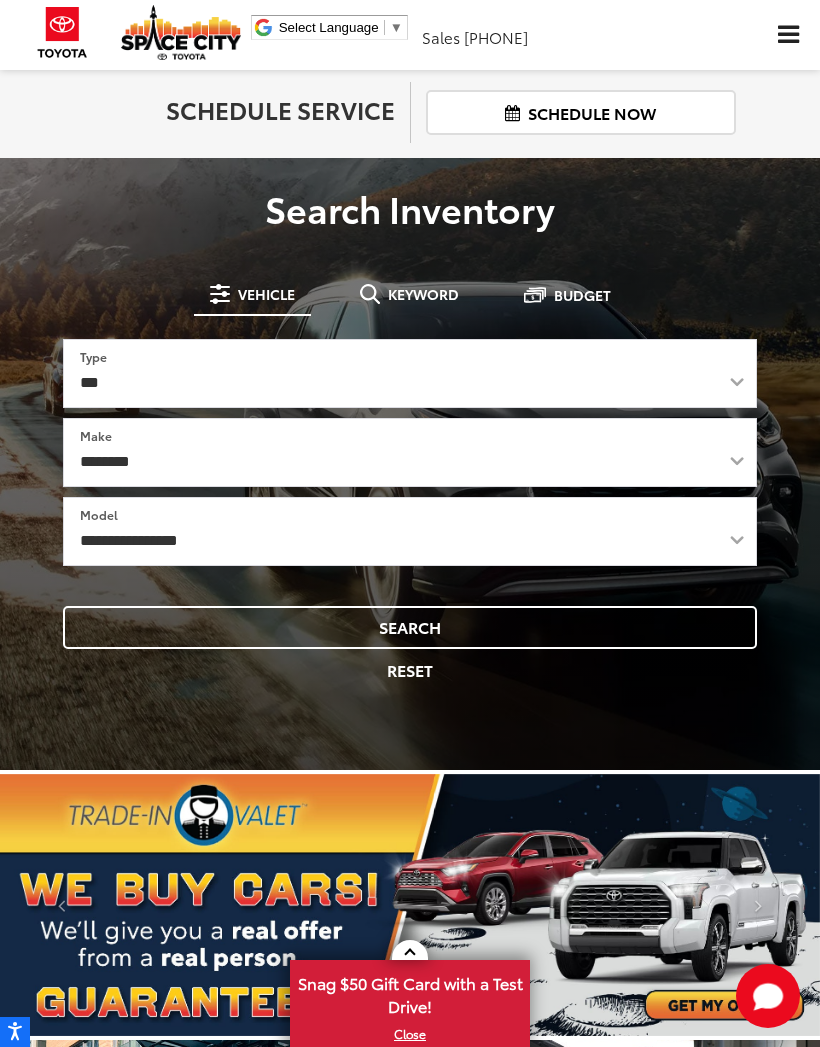click on "Search" at bounding box center (410, 627) 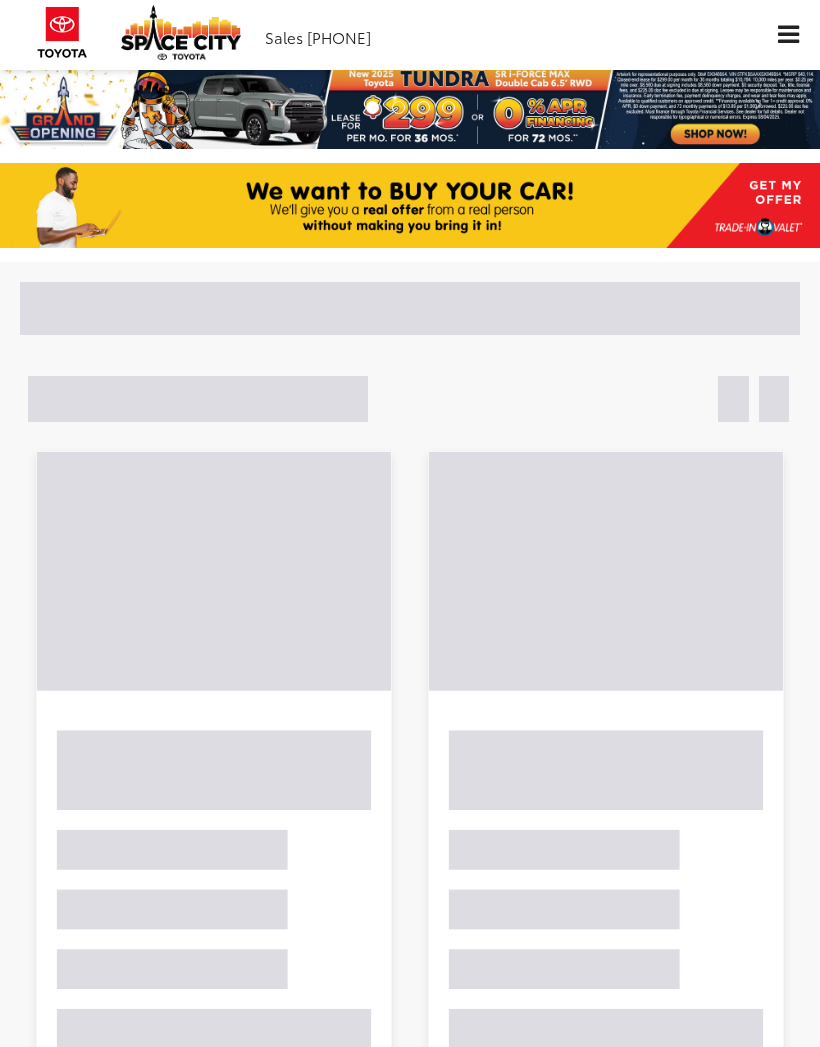 scroll, scrollTop: 0, scrollLeft: 0, axis: both 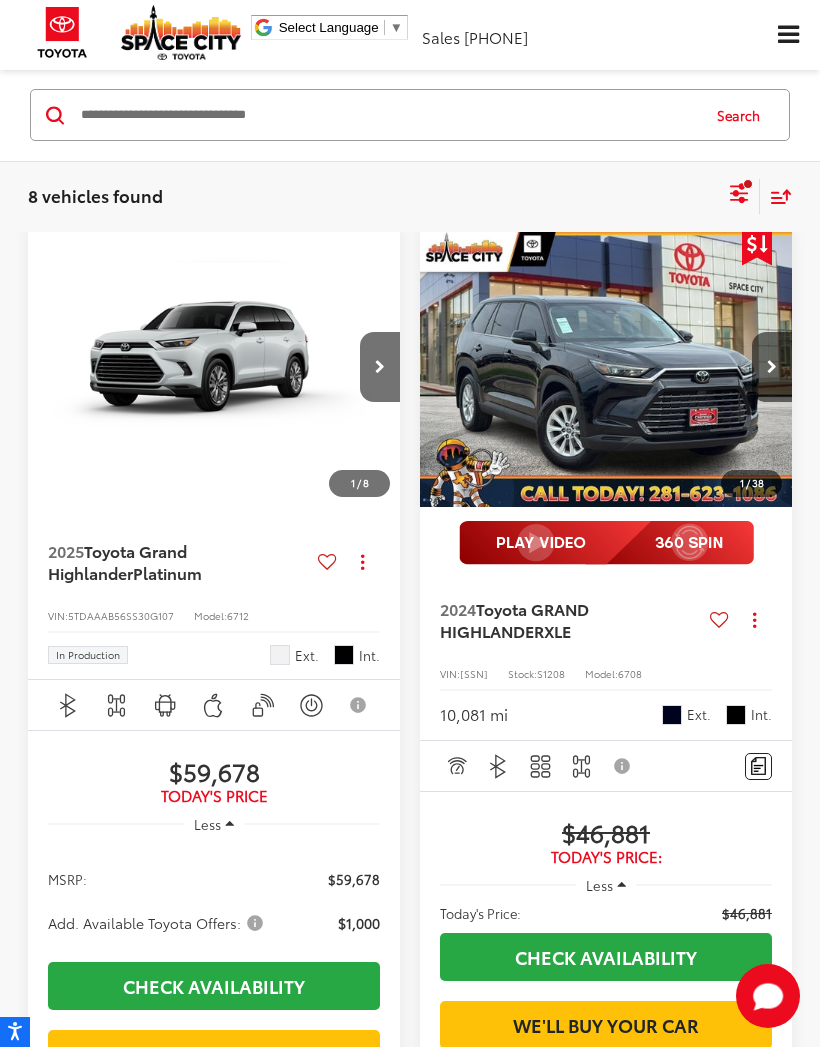 click at bounding box center (772, 367) 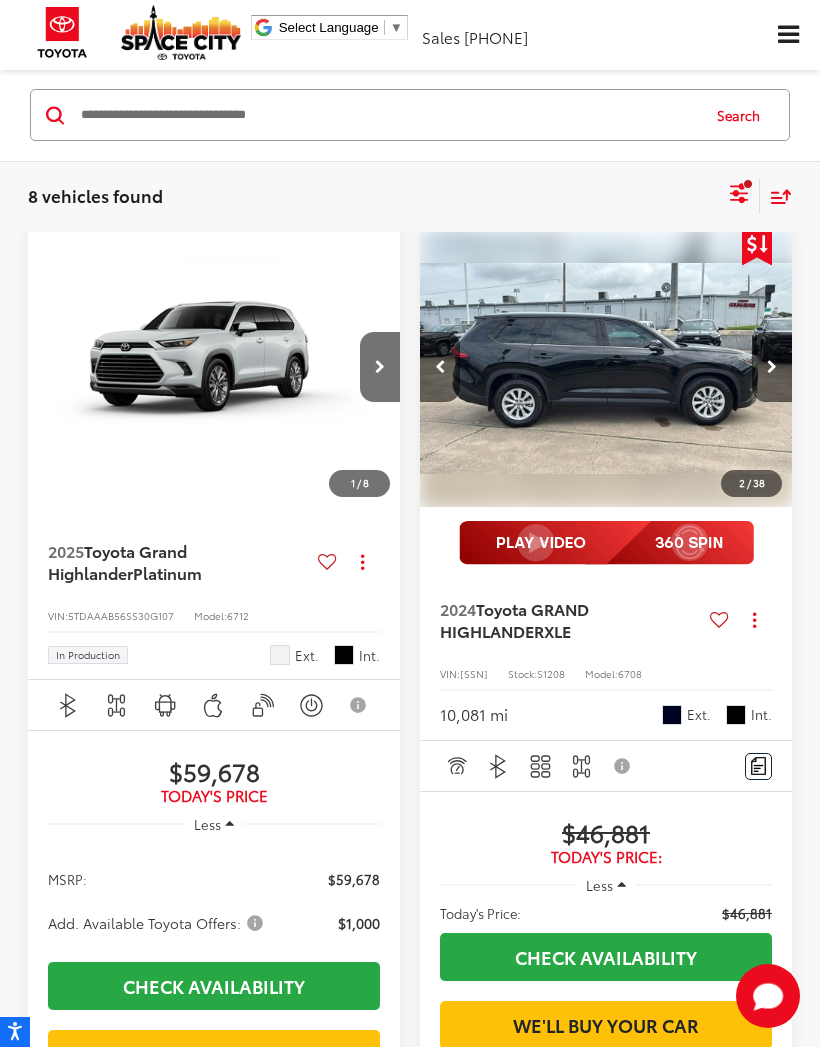 click at bounding box center [772, 367] 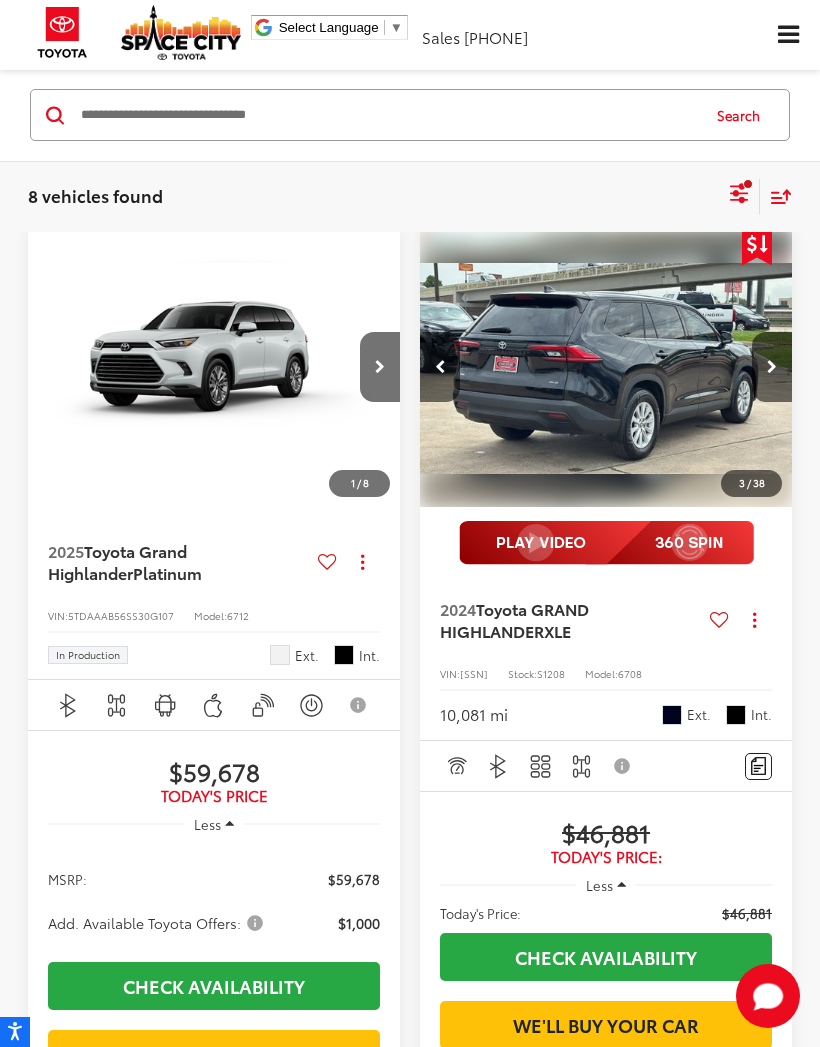 click at bounding box center (772, 367) 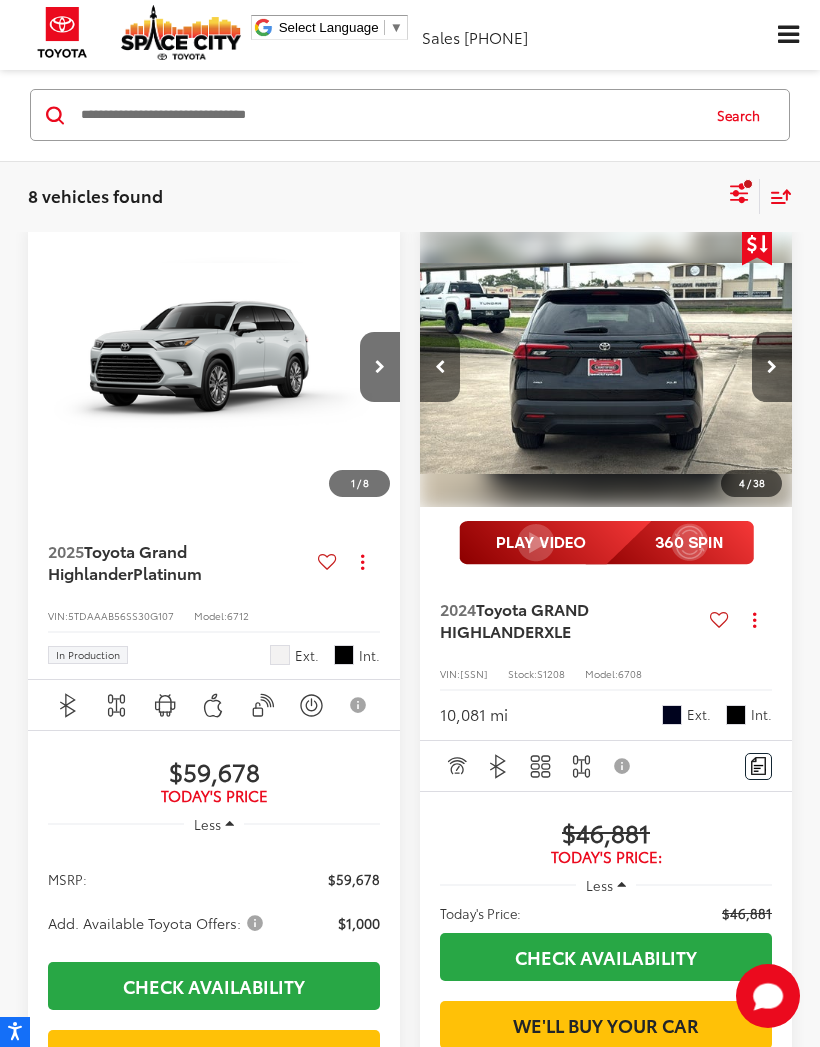 click at bounding box center (772, 367) 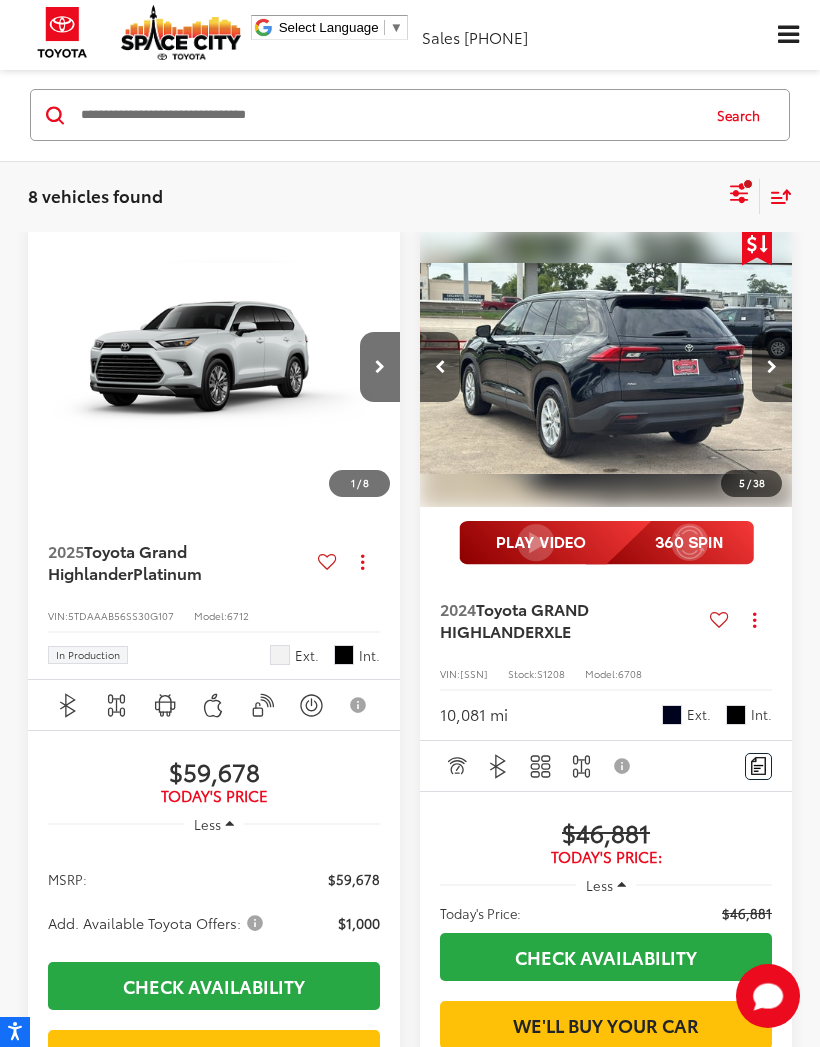 click at bounding box center [772, 367] 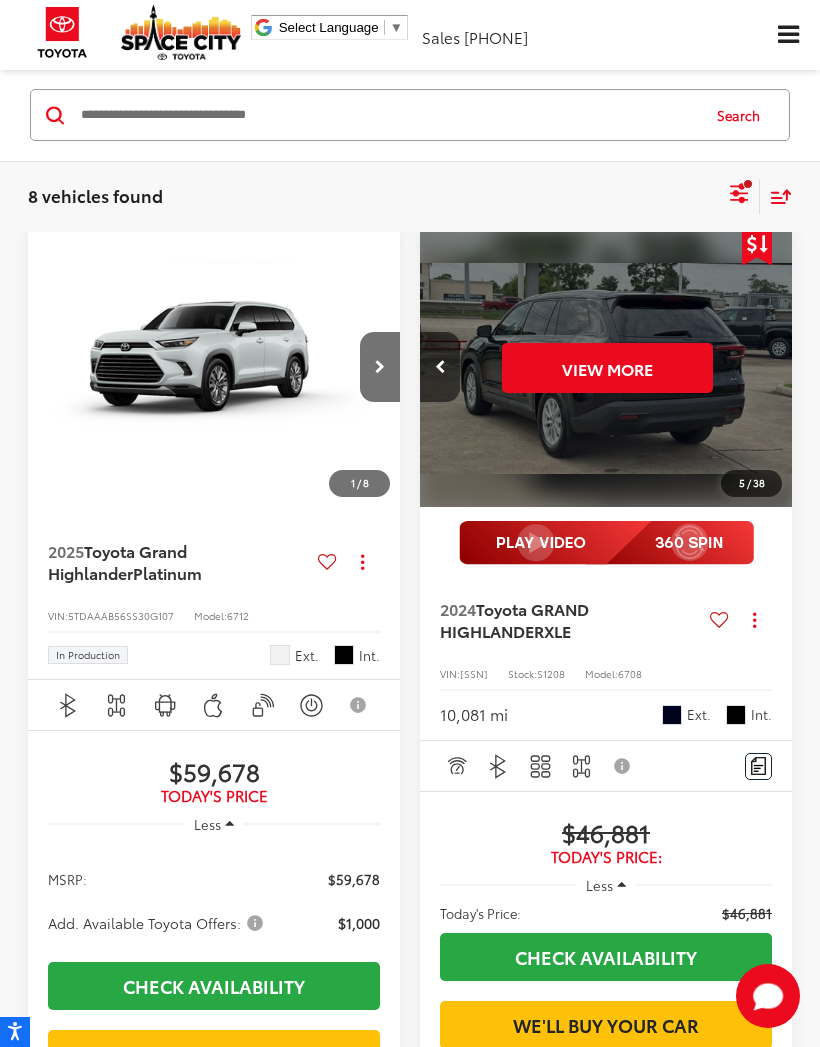 scroll, scrollTop: 0, scrollLeft: 1875, axis: horizontal 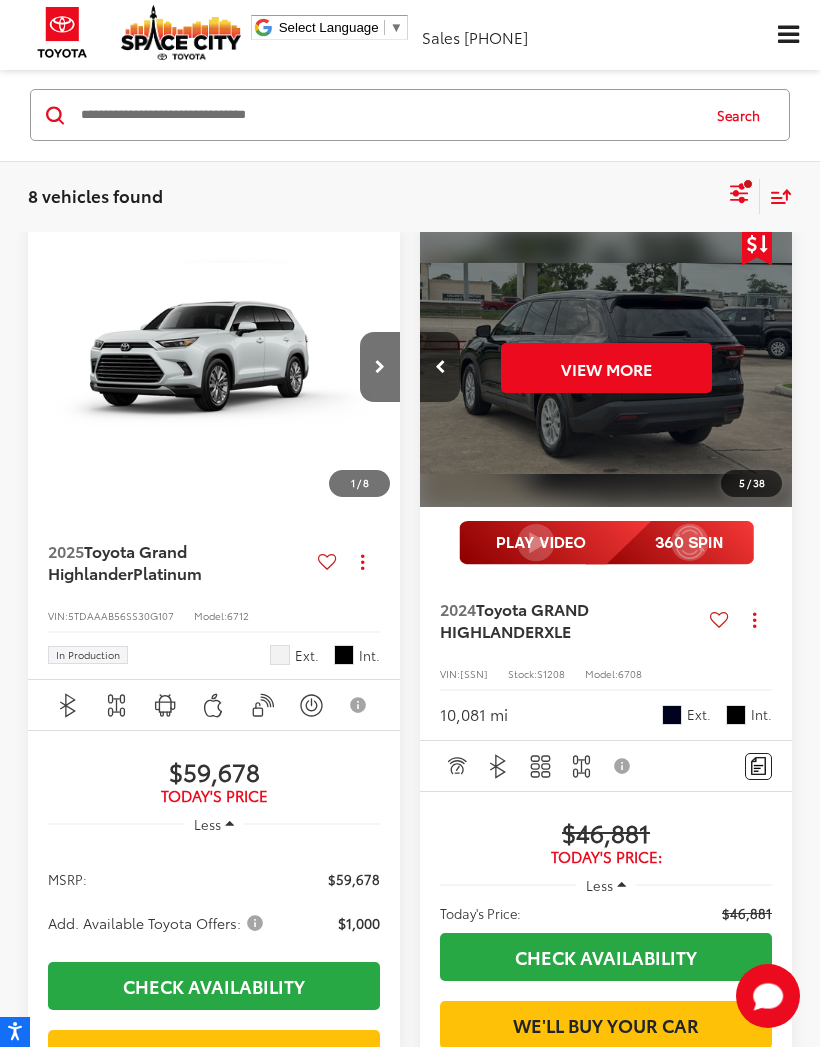 click on "View More" at bounding box center [606, 368] 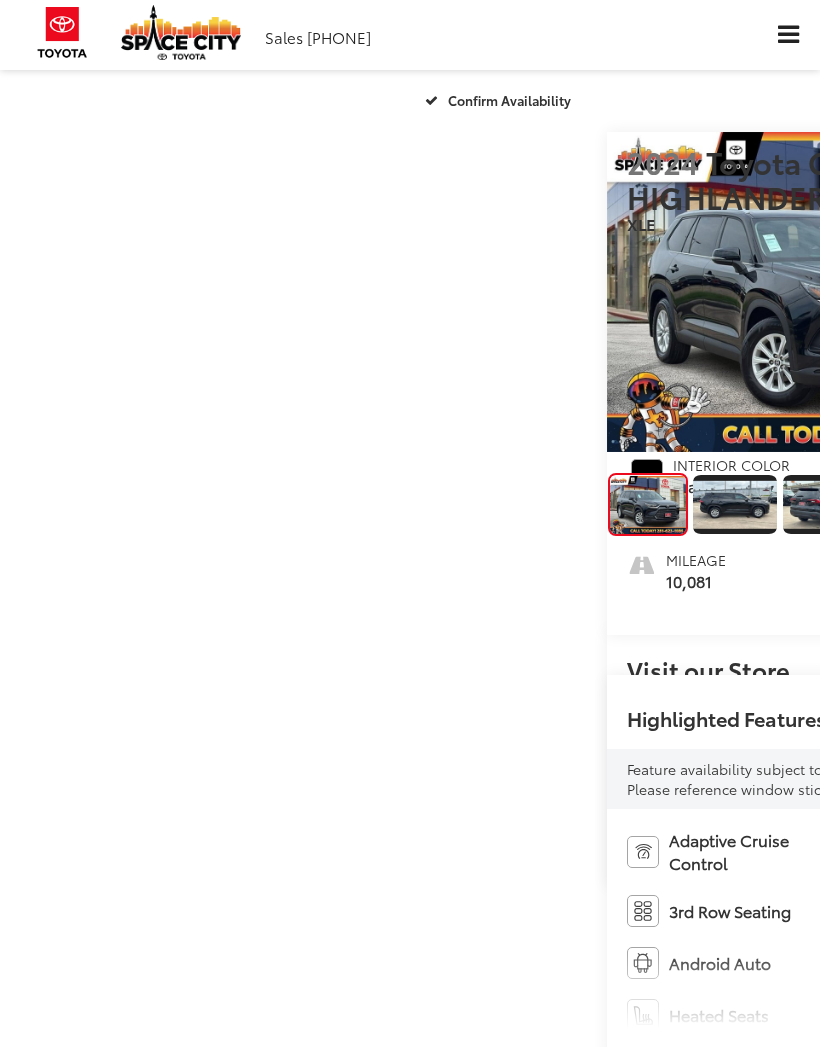 scroll, scrollTop: 0, scrollLeft: 0, axis: both 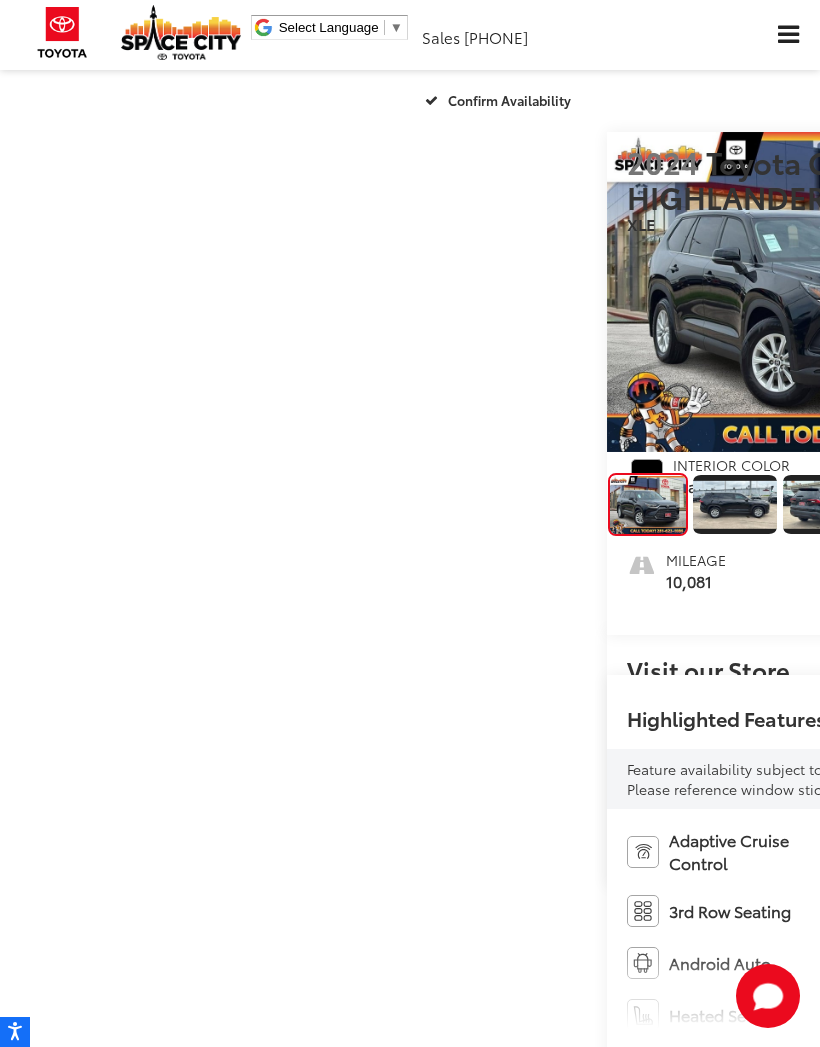 click at bounding box center (1013, 292) 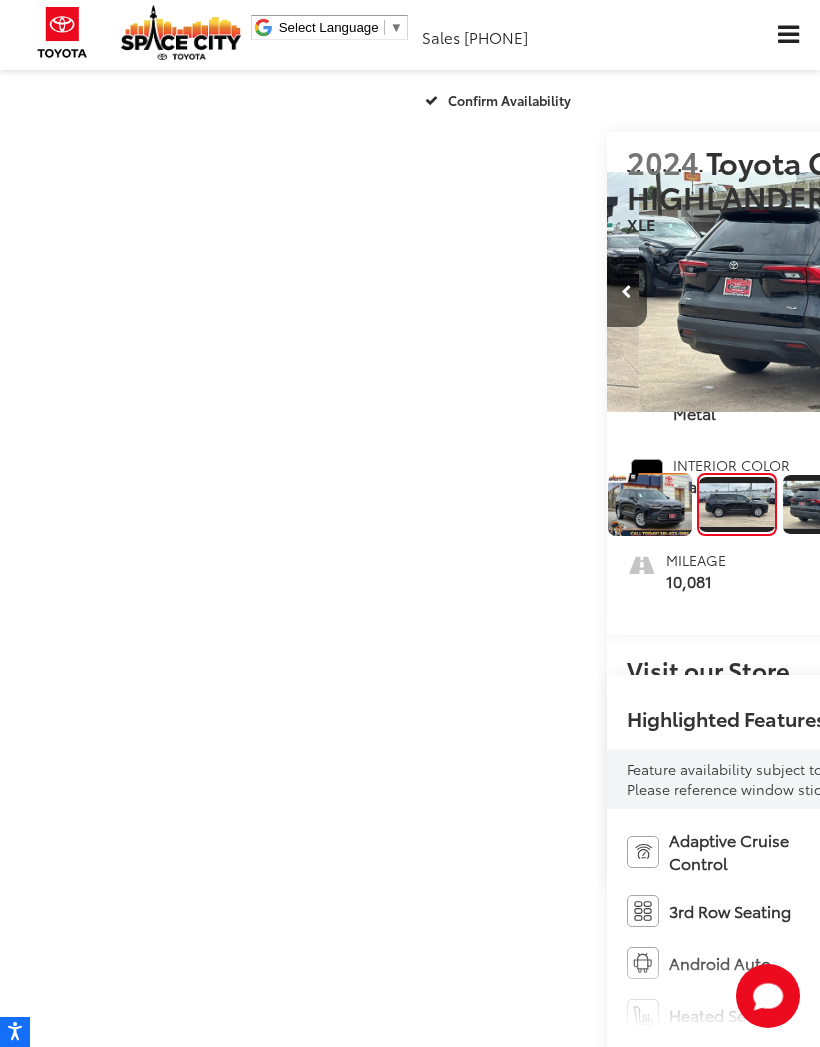 click at bounding box center (1013, 292) 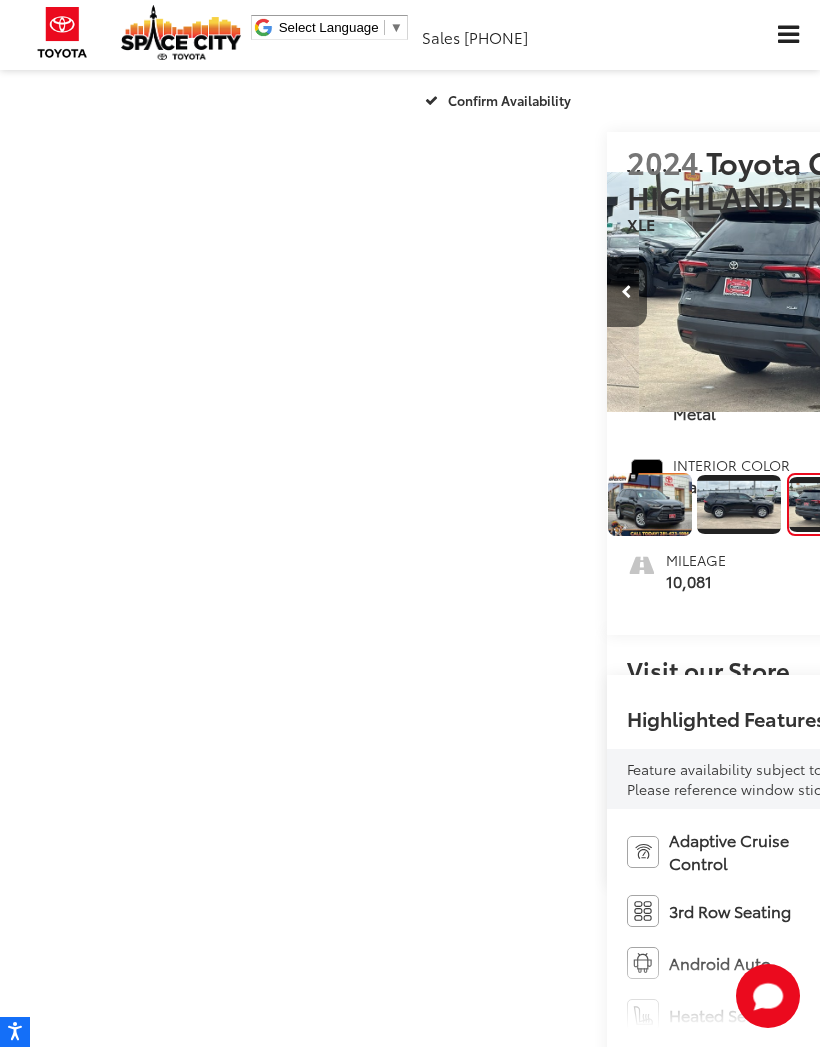 scroll, scrollTop: 0, scrollLeft: 1558, axis: horizontal 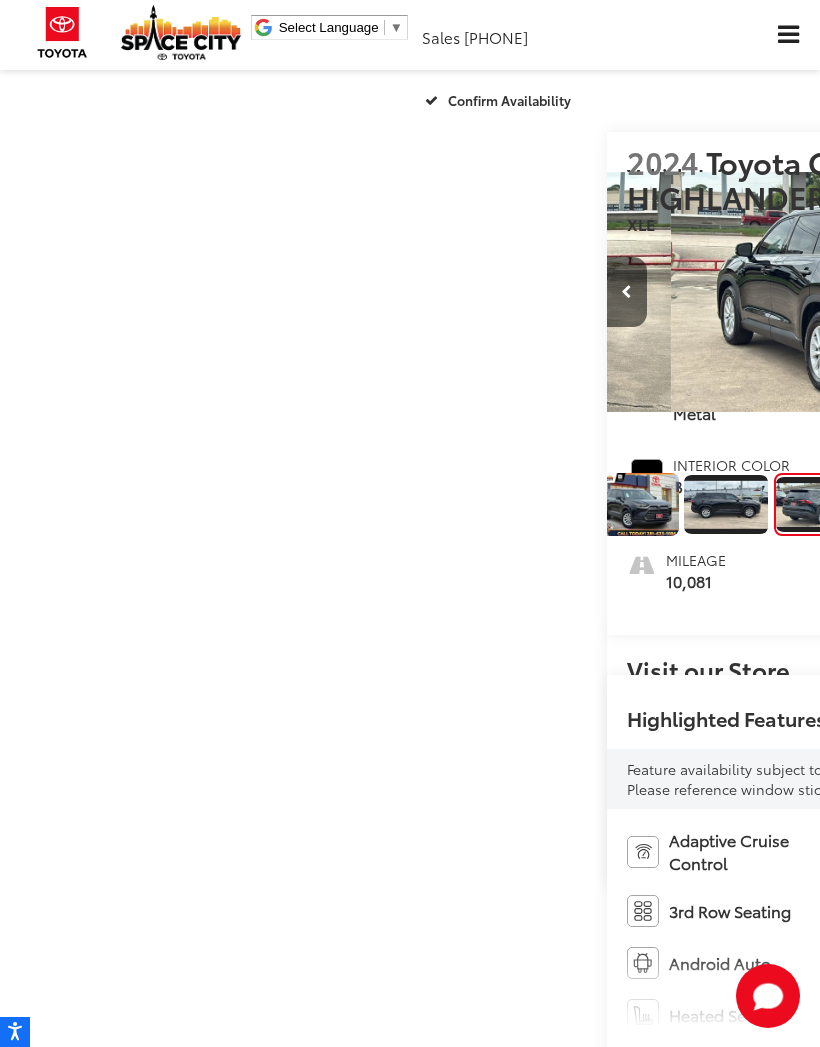 click at bounding box center [1013, 292] 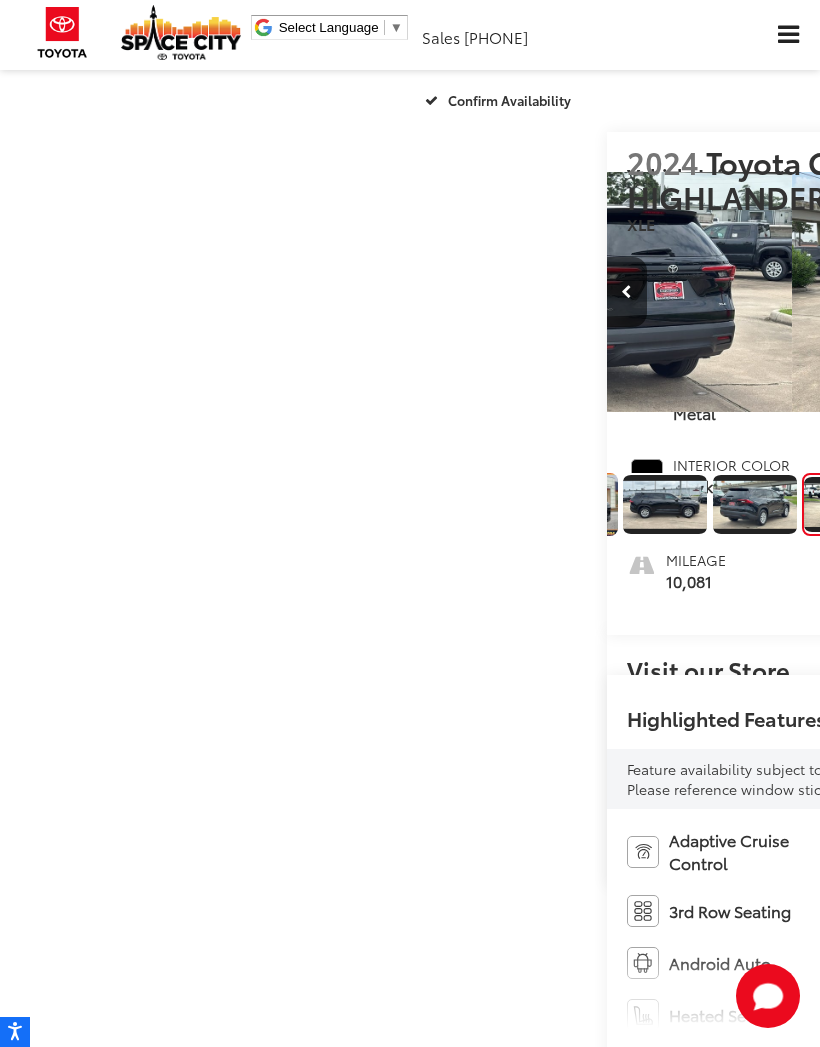 scroll, scrollTop: 0, scrollLeft: 133, axis: horizontal 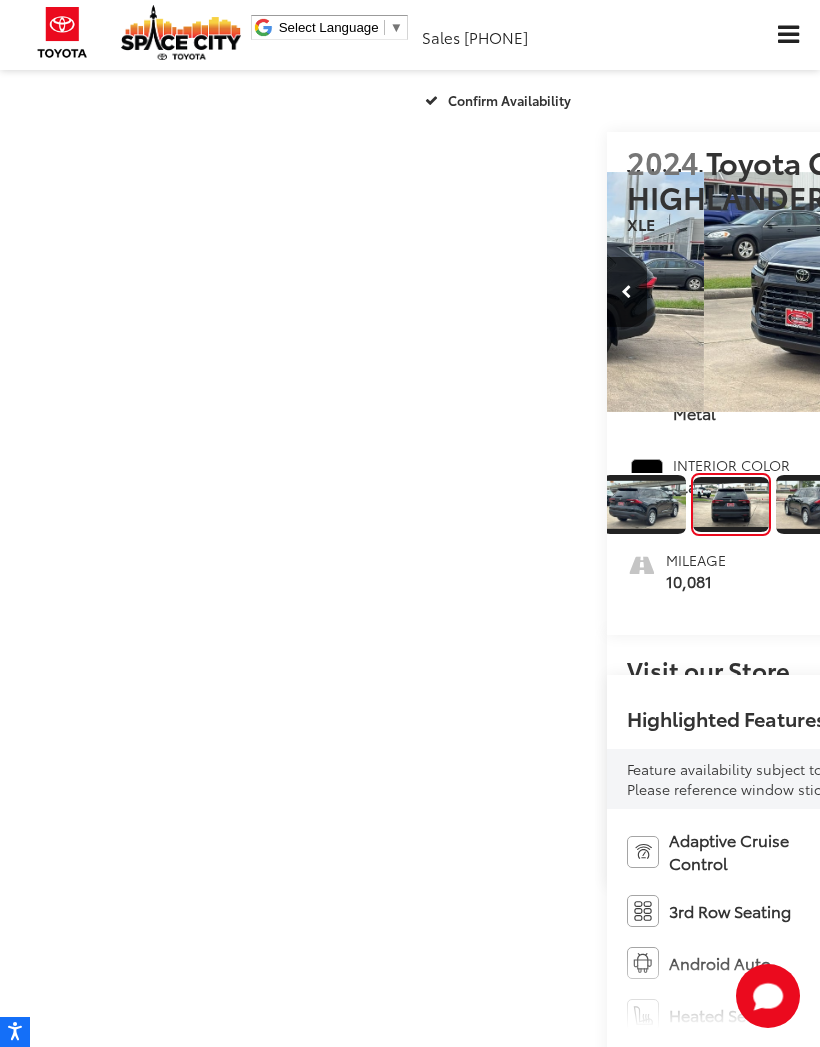click at bounding box center (1013, 292) 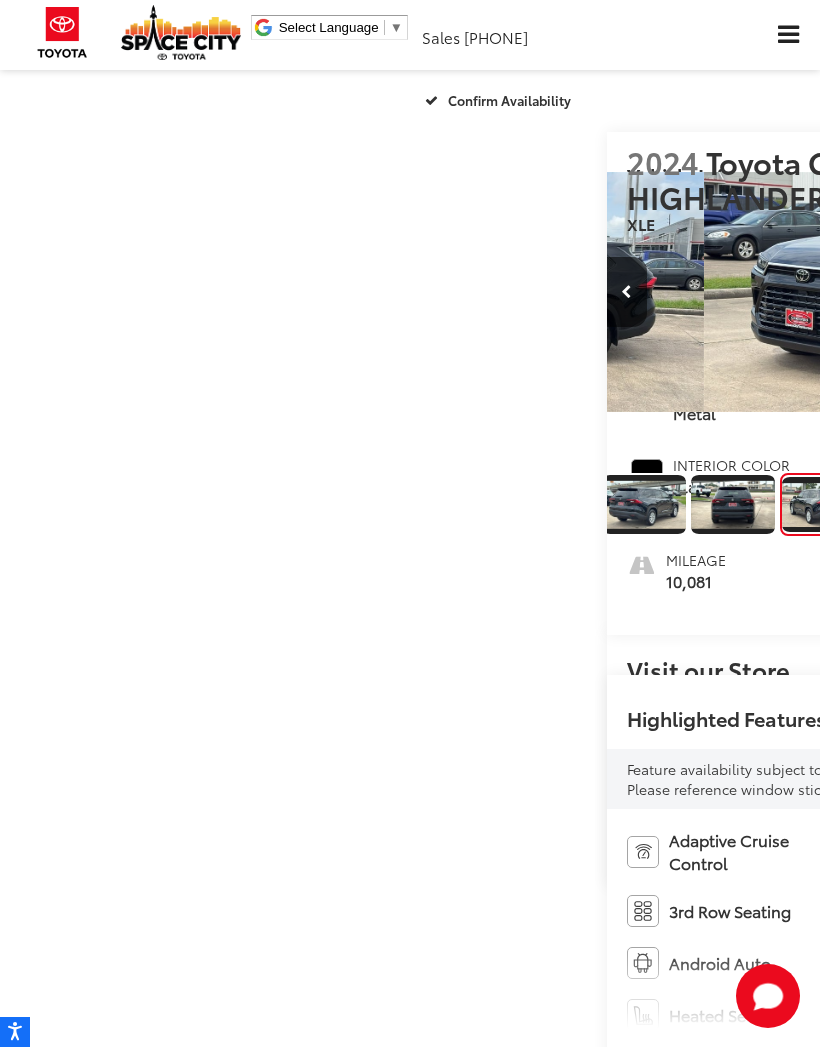 scroll, scrollTop: 0, scrollLeft: 3178, axis: horizontal 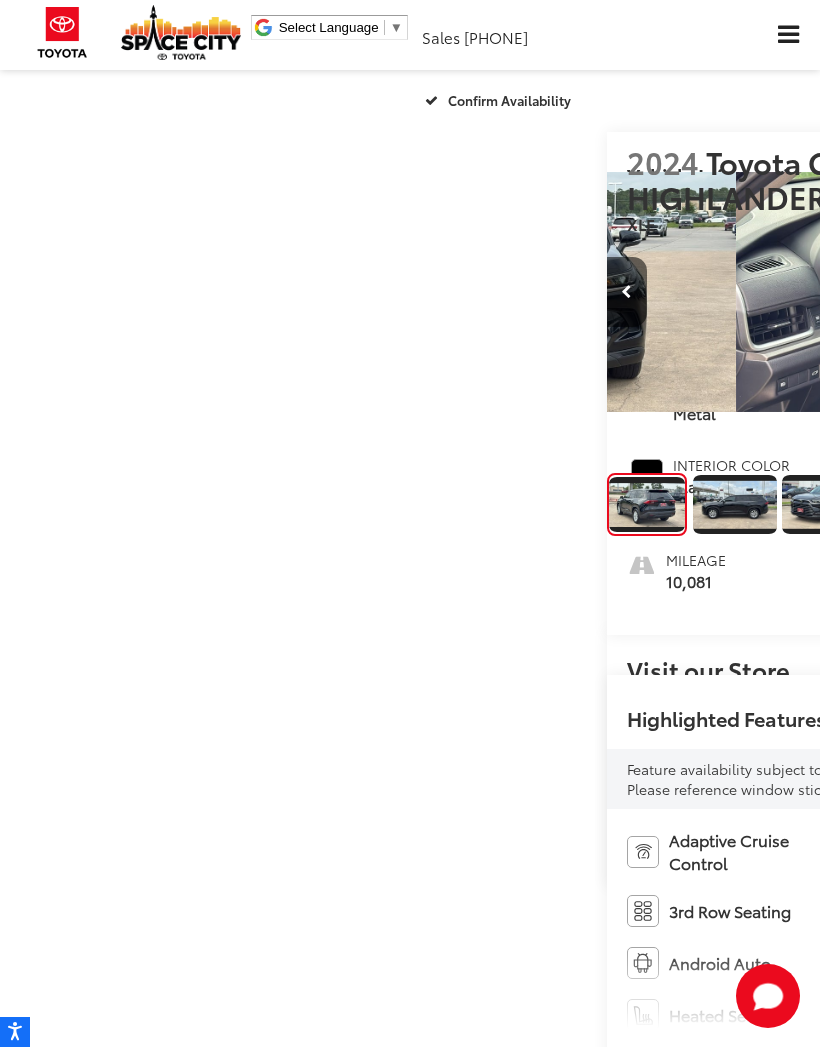 click at bounding box center [1013, 292] 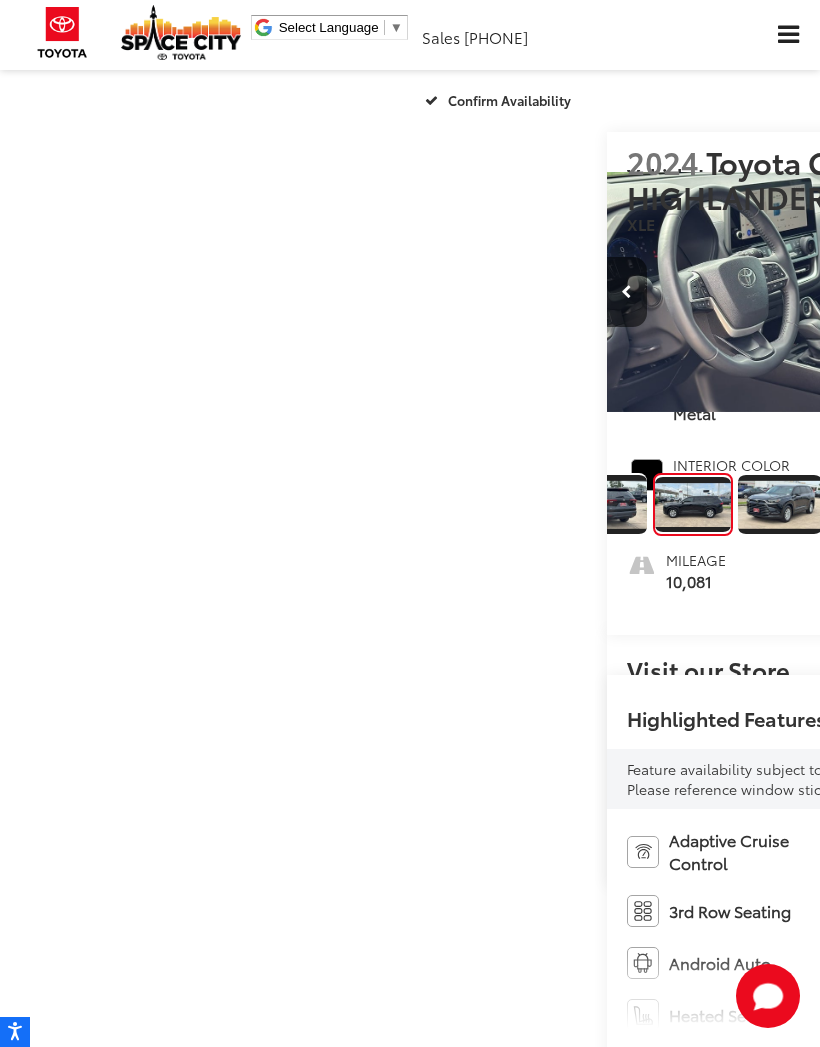 scroll, scrollTop: 0, scrollLeft: 3969, axis: horizontal 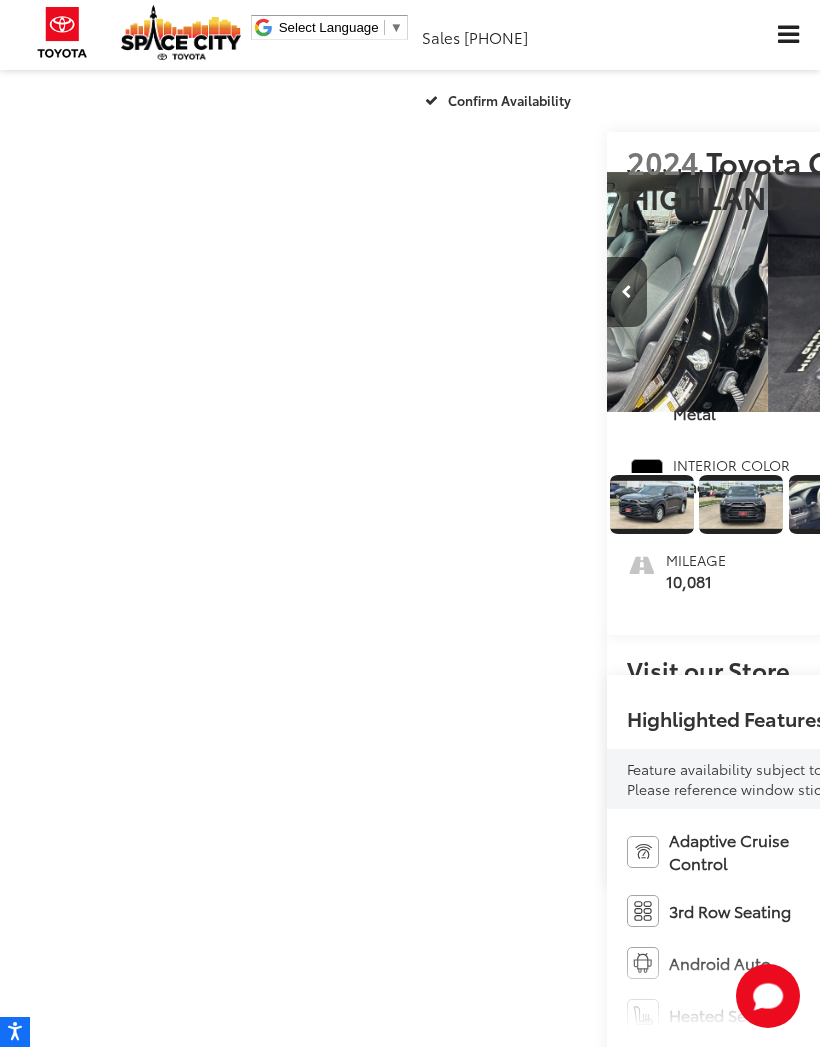 click at bounding box center [1013, 292] 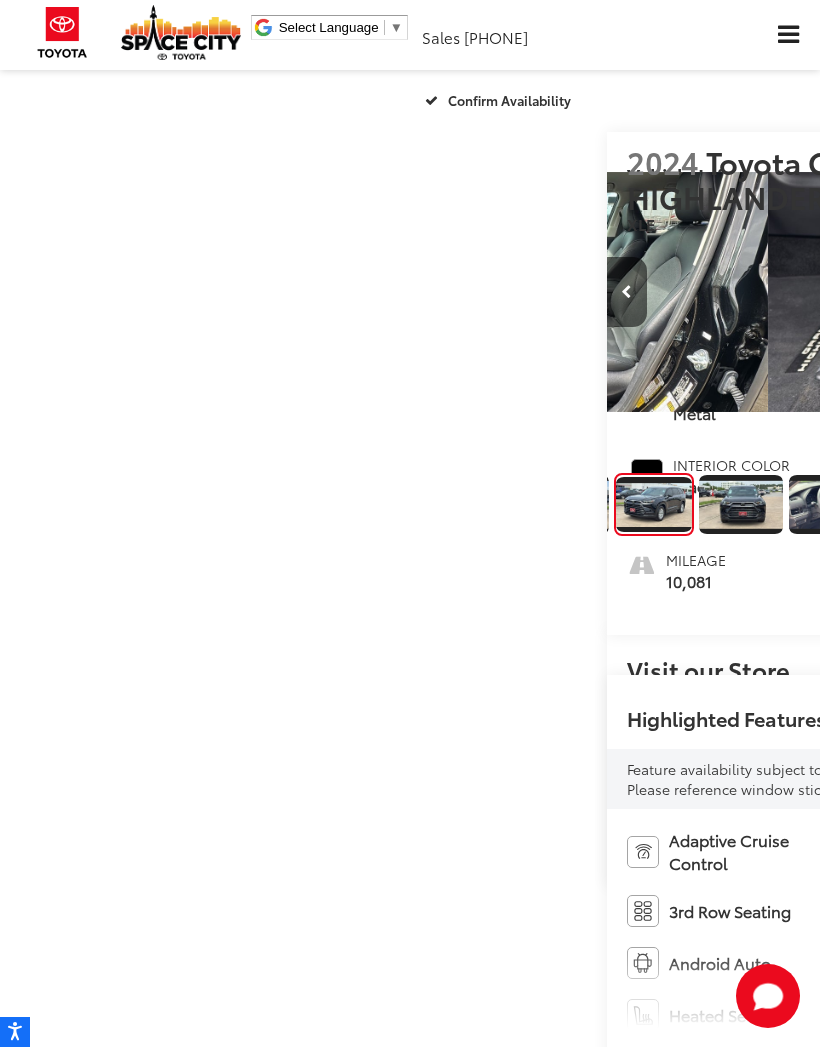 scroll, scrollTop: 0, scrollLeft: 679, axis: horizontal 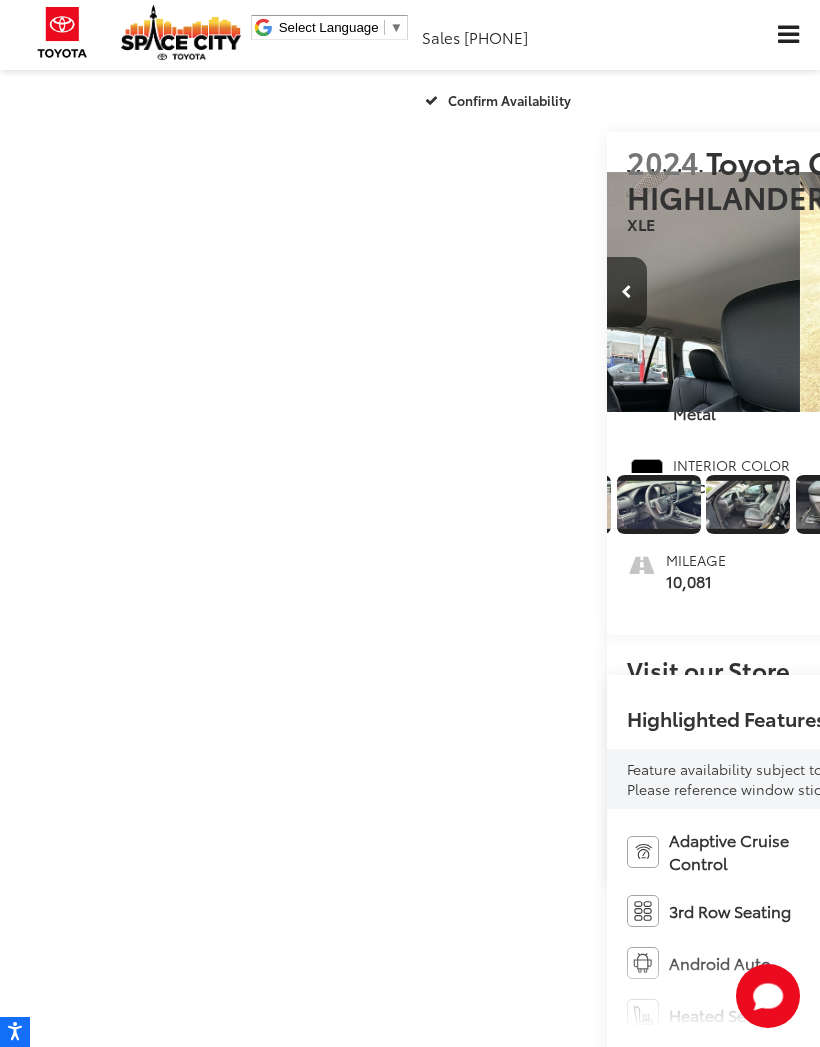click at bounding box center [1013, 292] 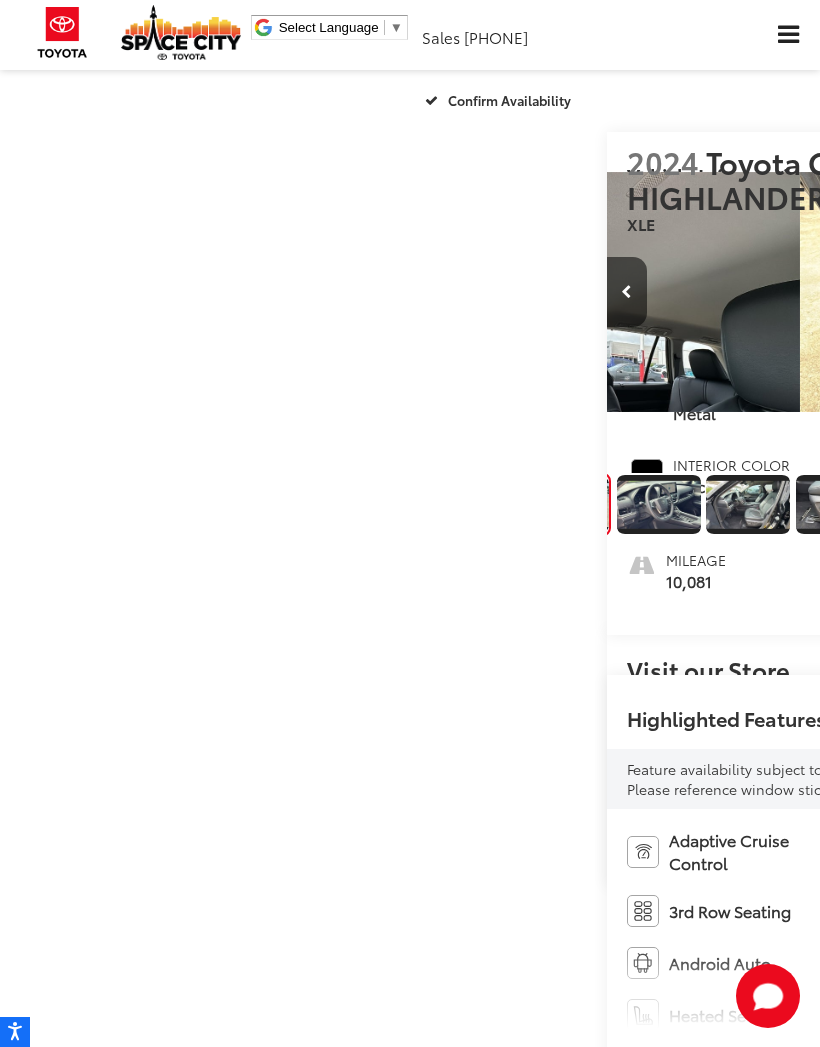 scroll, scrollTop: 0, scrollLeft: 853, axis: horizontal 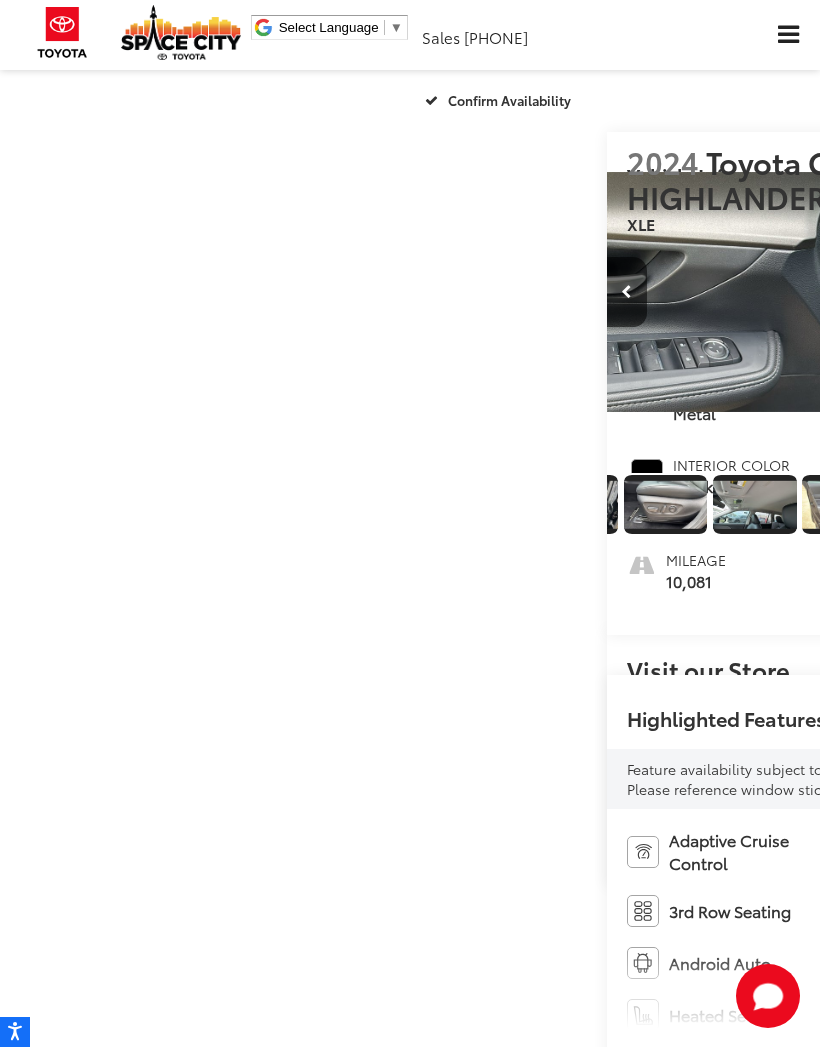 click at bounding box center (1013, 292) 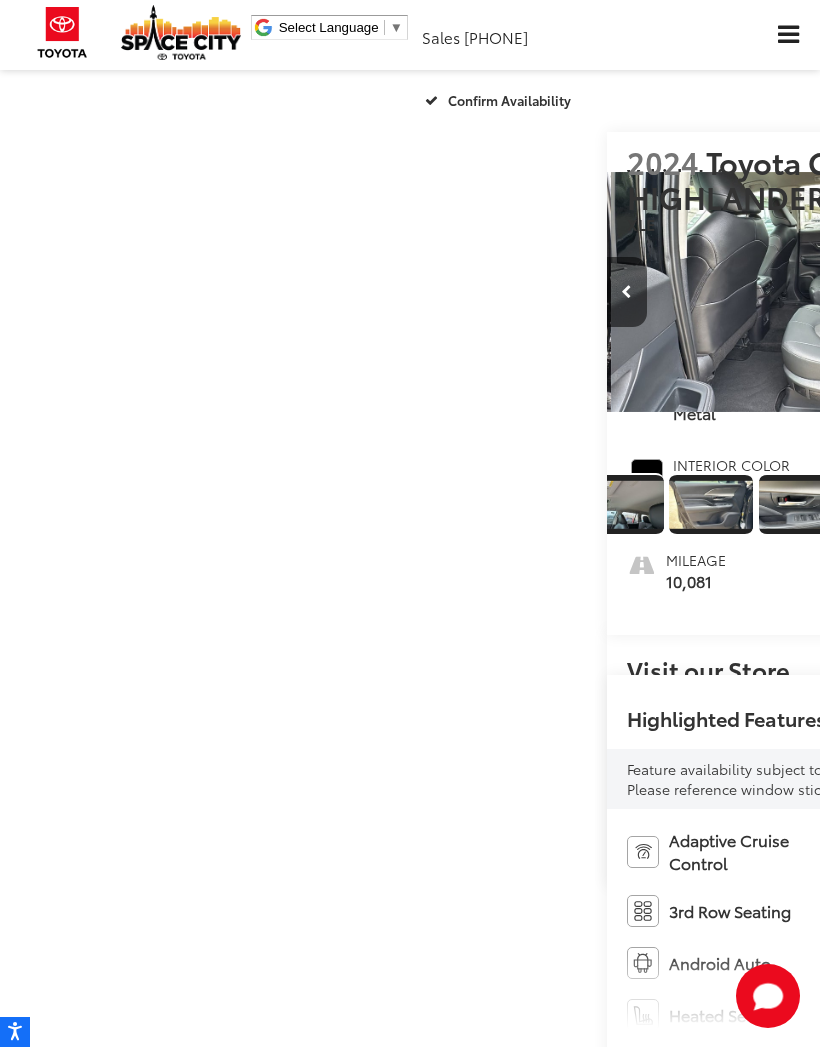 scroll, scrollTop: 0, scrollLeft: 1046, axis: horizontal 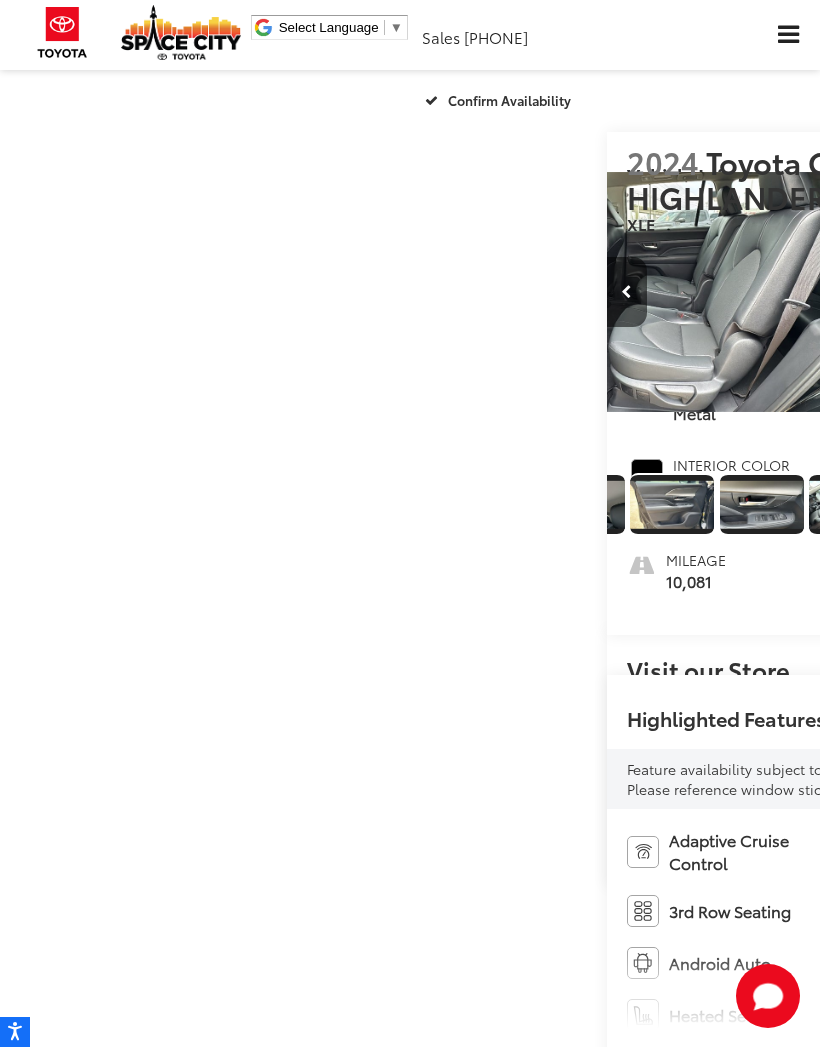 click at bounding box center (1013, 292) 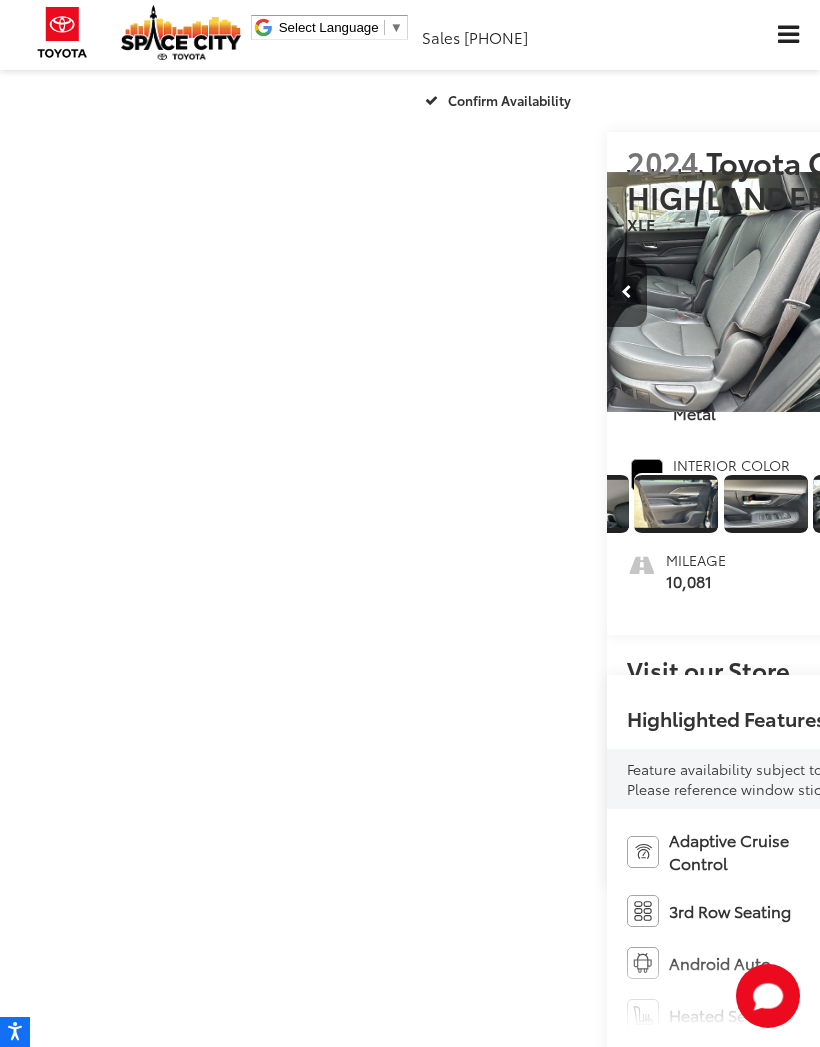 scroll, scrollTop: 0, scrollLeft: 1113, axis: horizontal 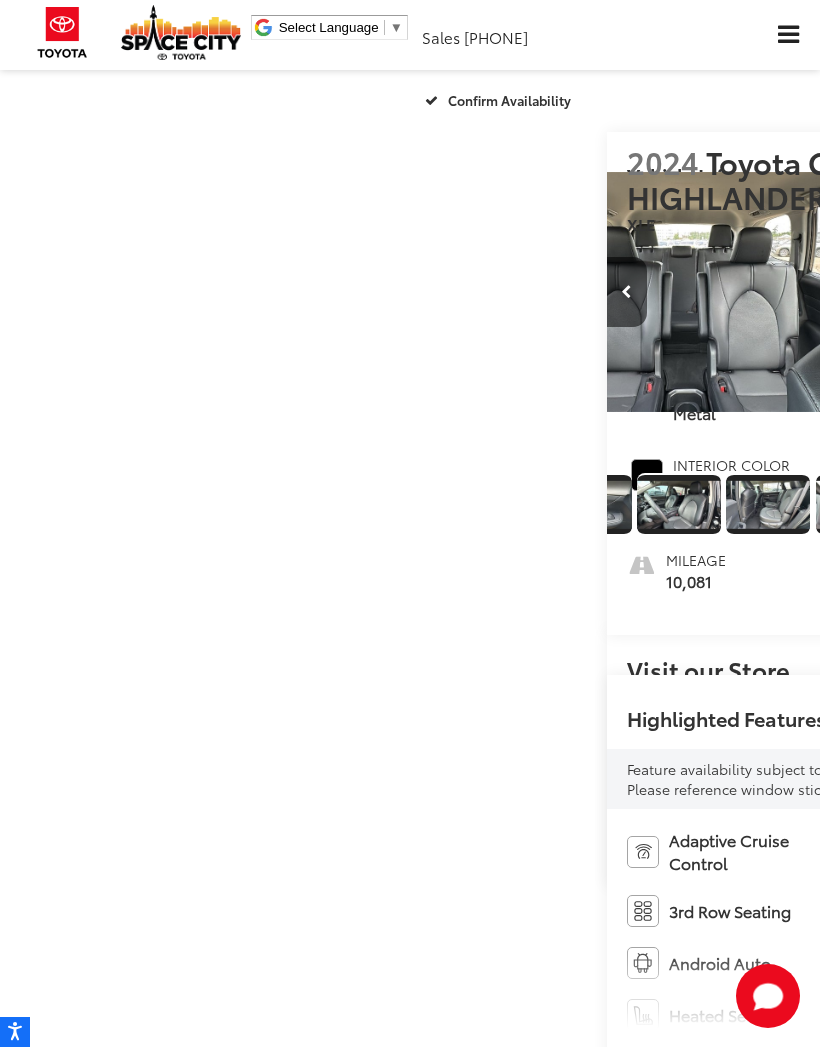 click at bounding box center [1013, 292] 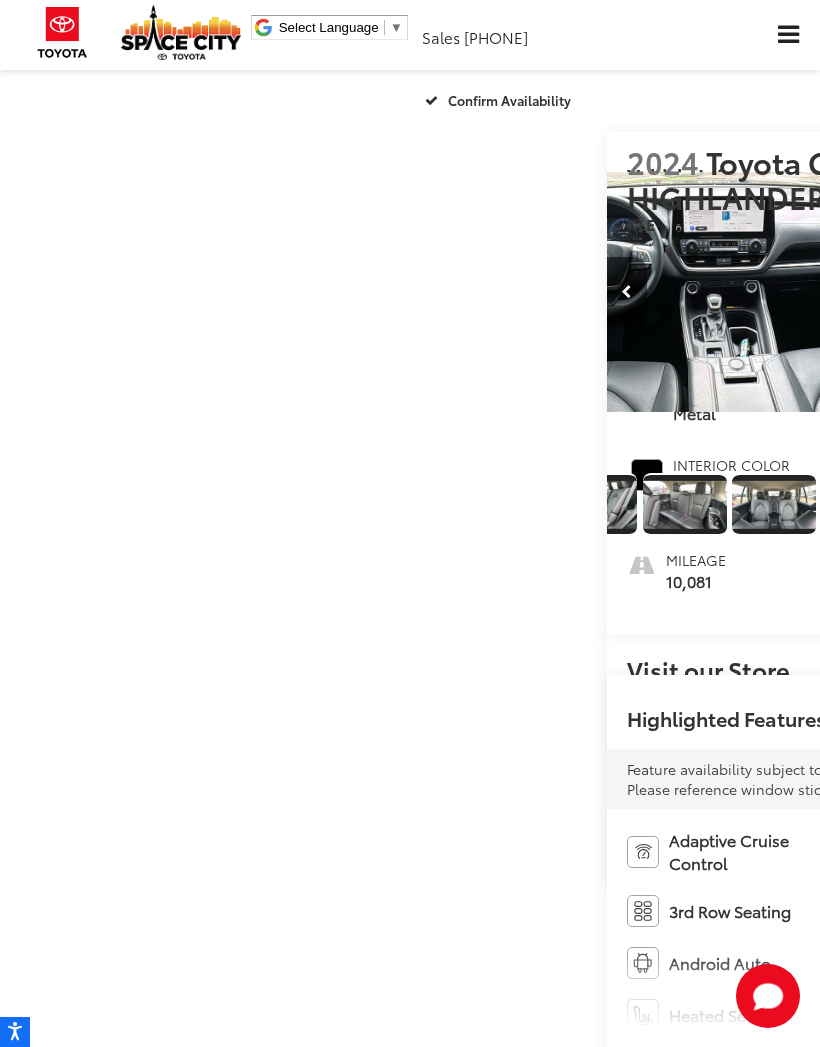 click at bounding box center (1013, 292) 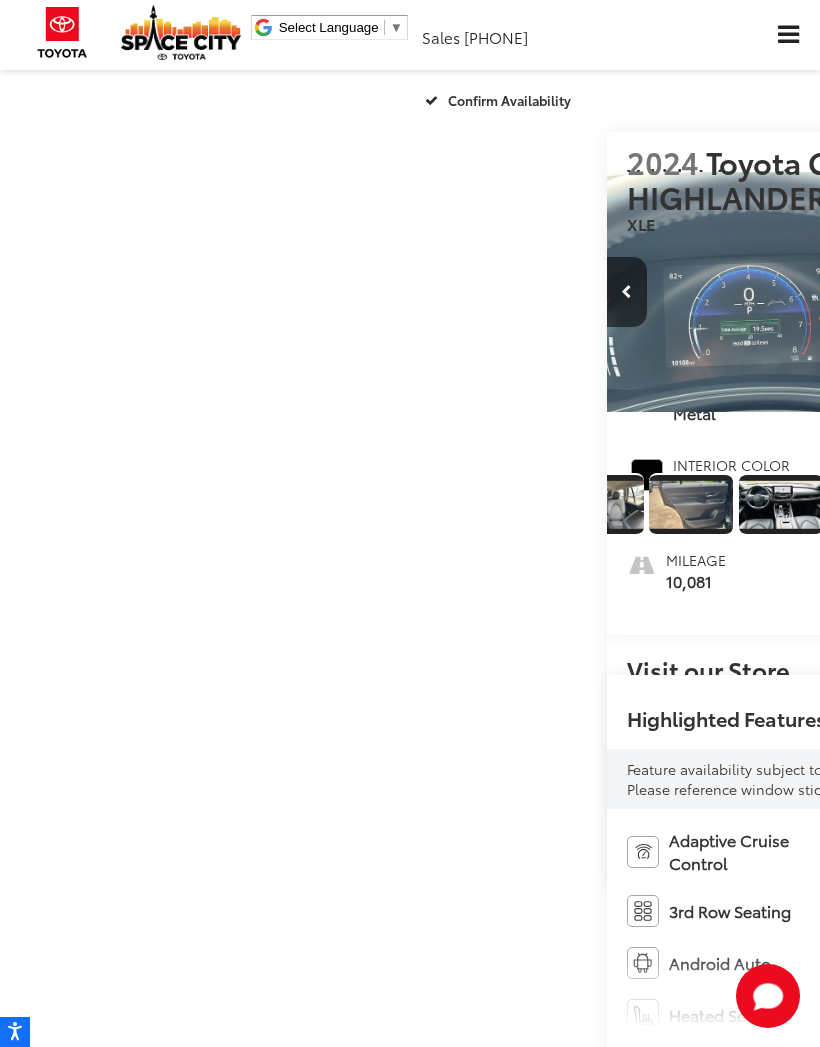 click at bounding box center (1013, 292) 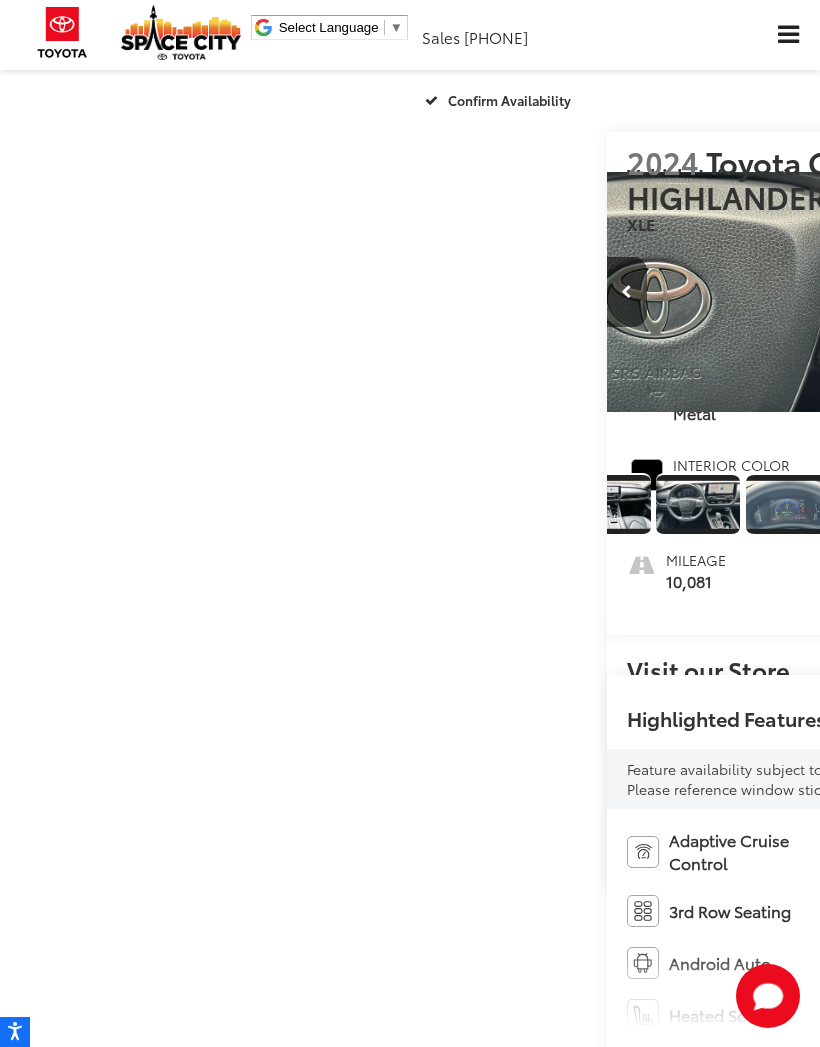 click at bounding box center [1013, 292] 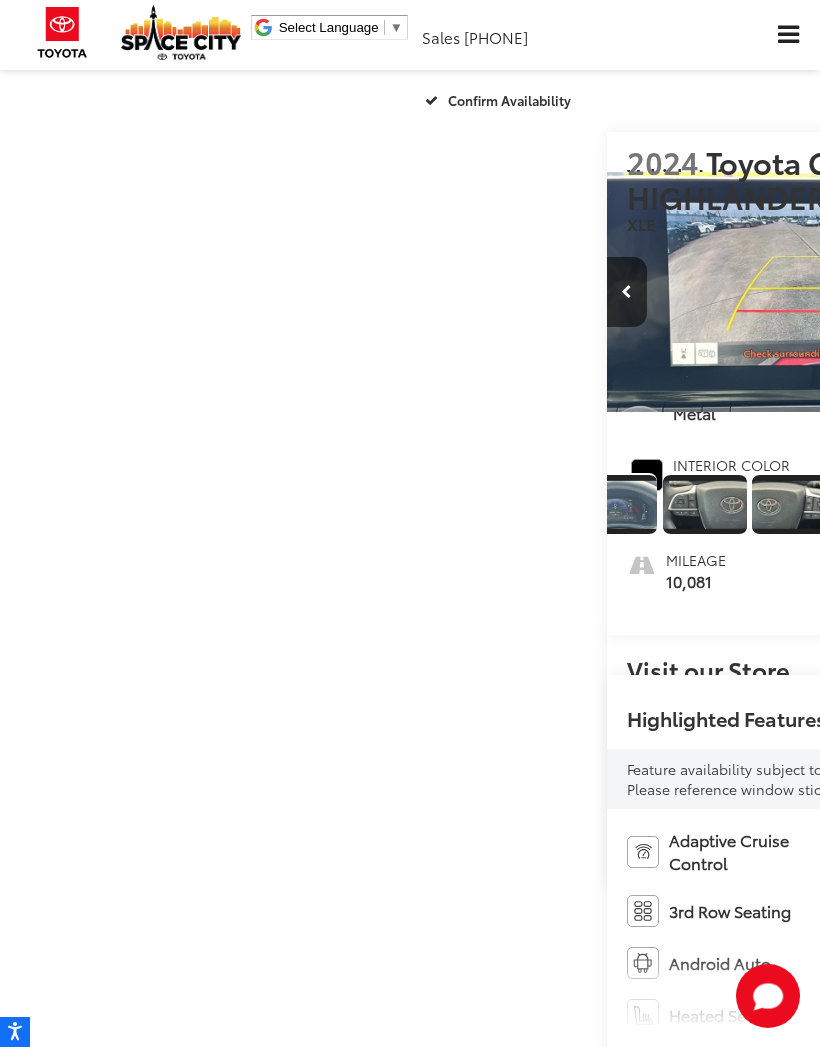 click at bounding box center (1013, 292) 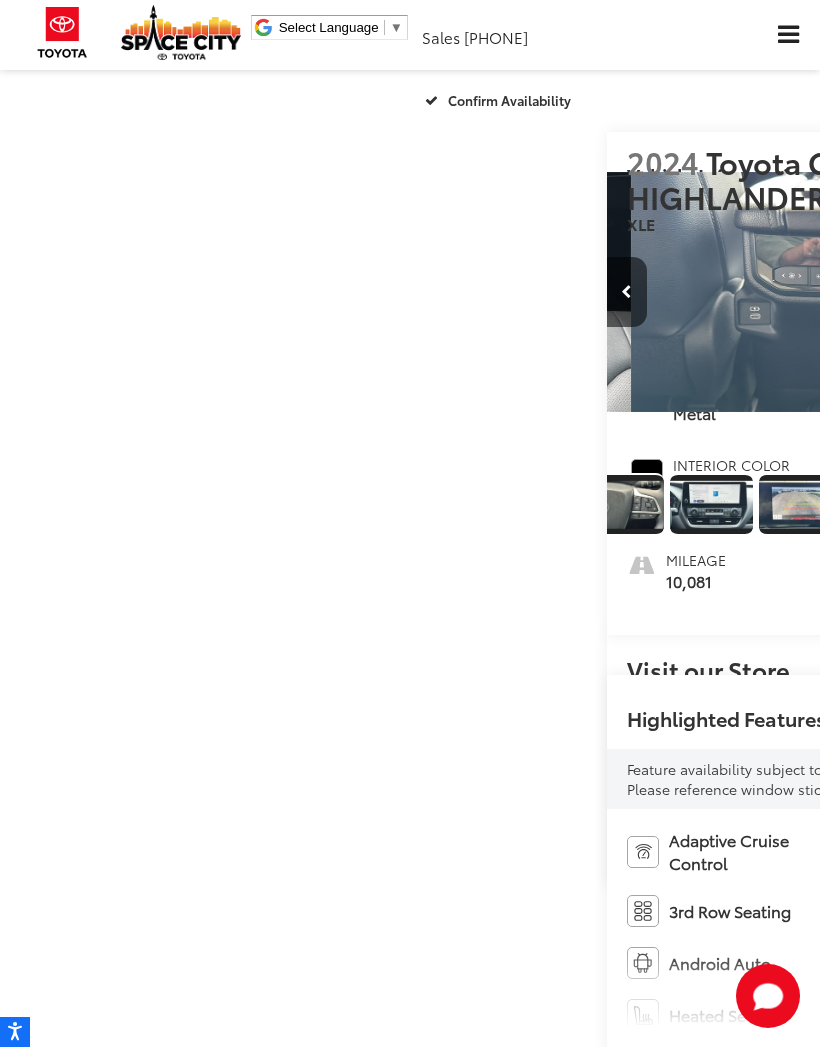 click at bounding box center [1013, 292] 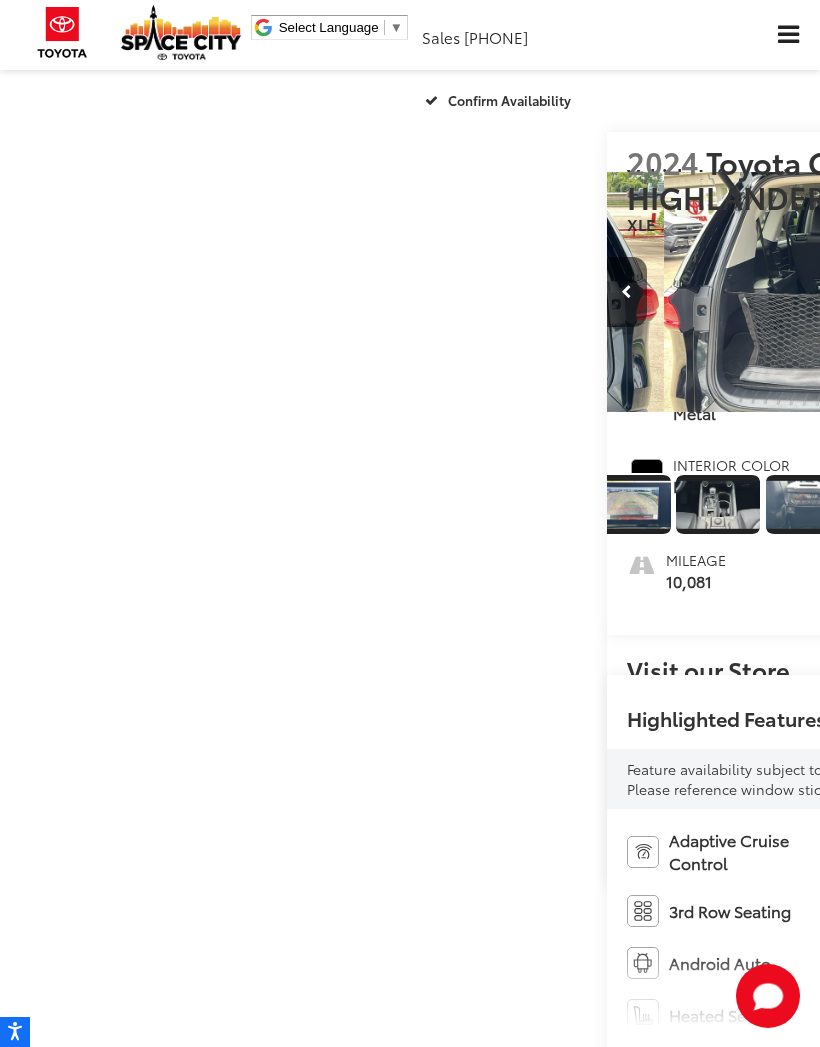 click at bounding box center (1013, 292) 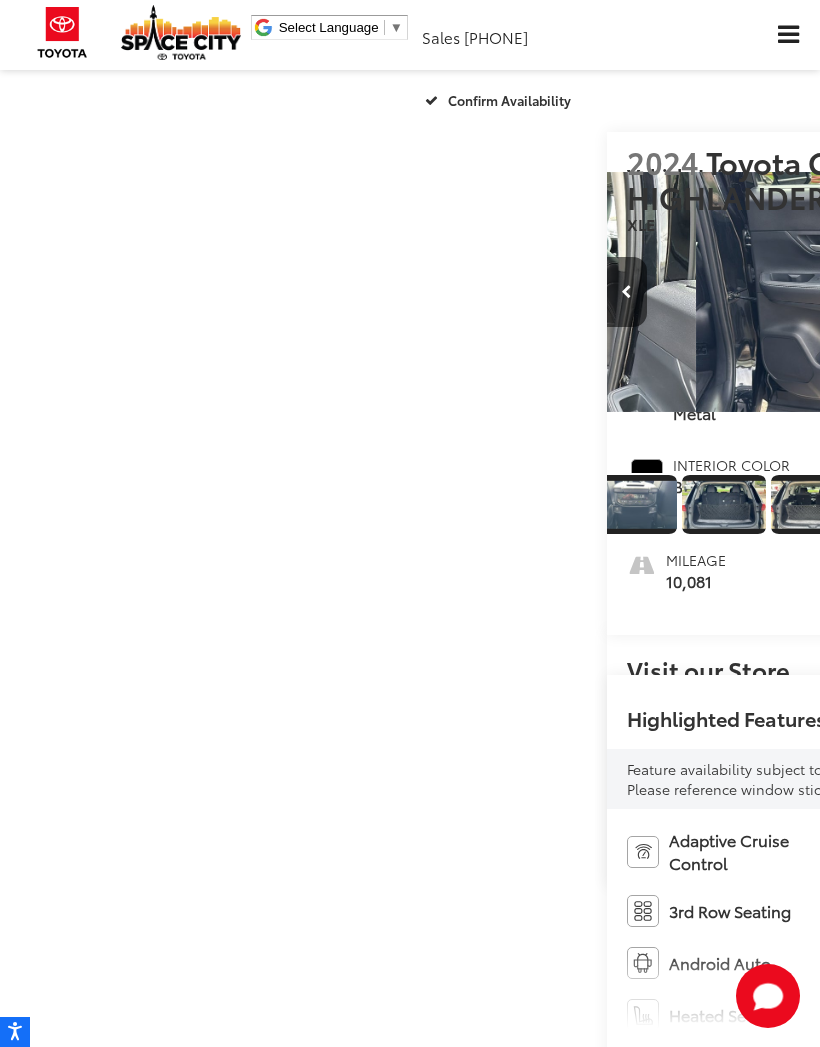 click at bounding box center [1013, 292] 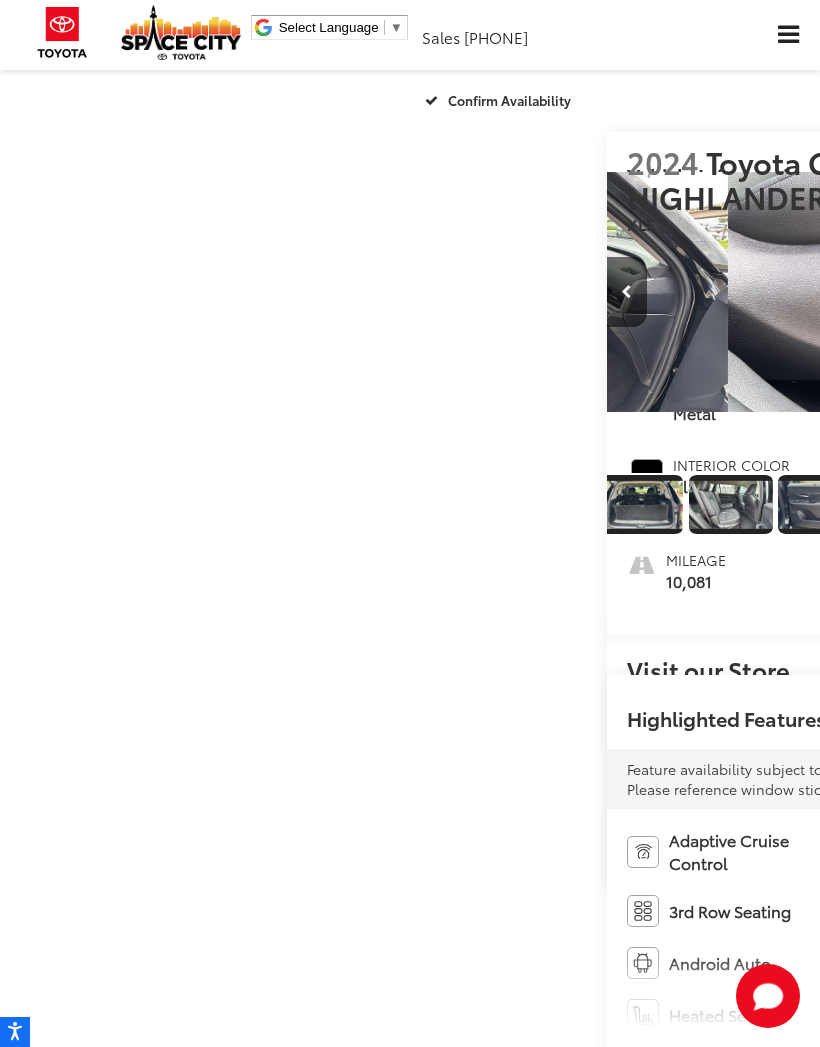 click at bounding box center [1013, 292] 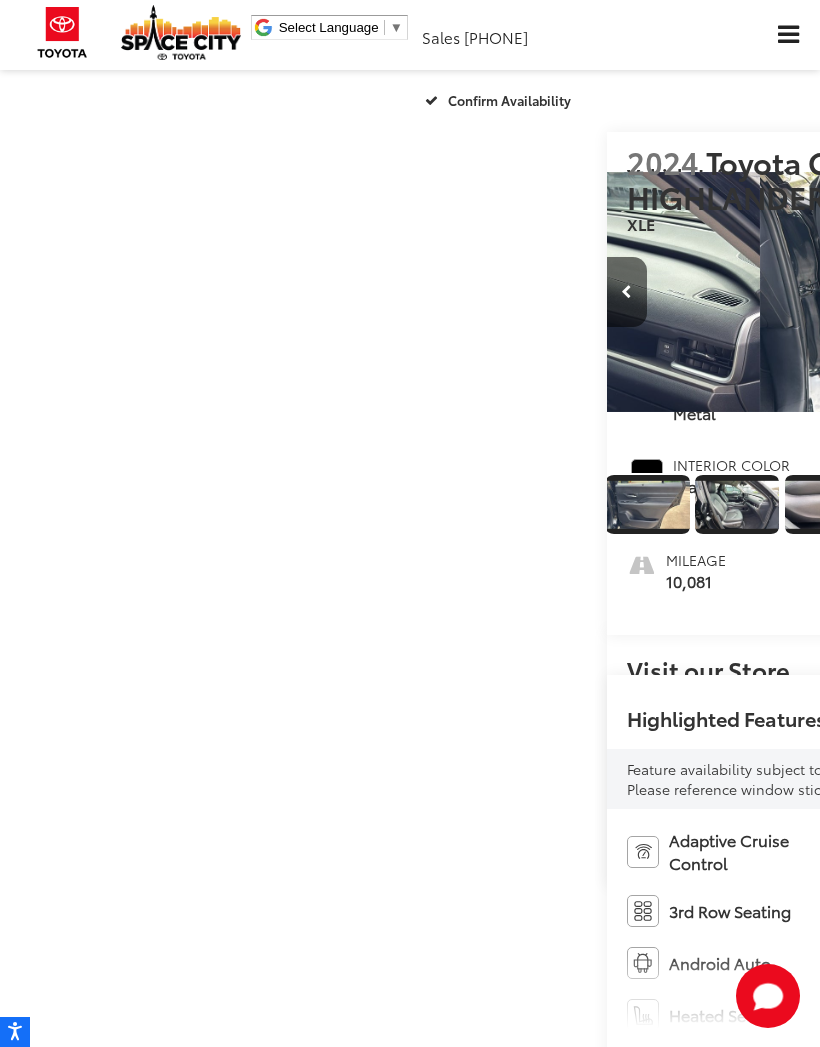 click at bounding box center [1013, 292] 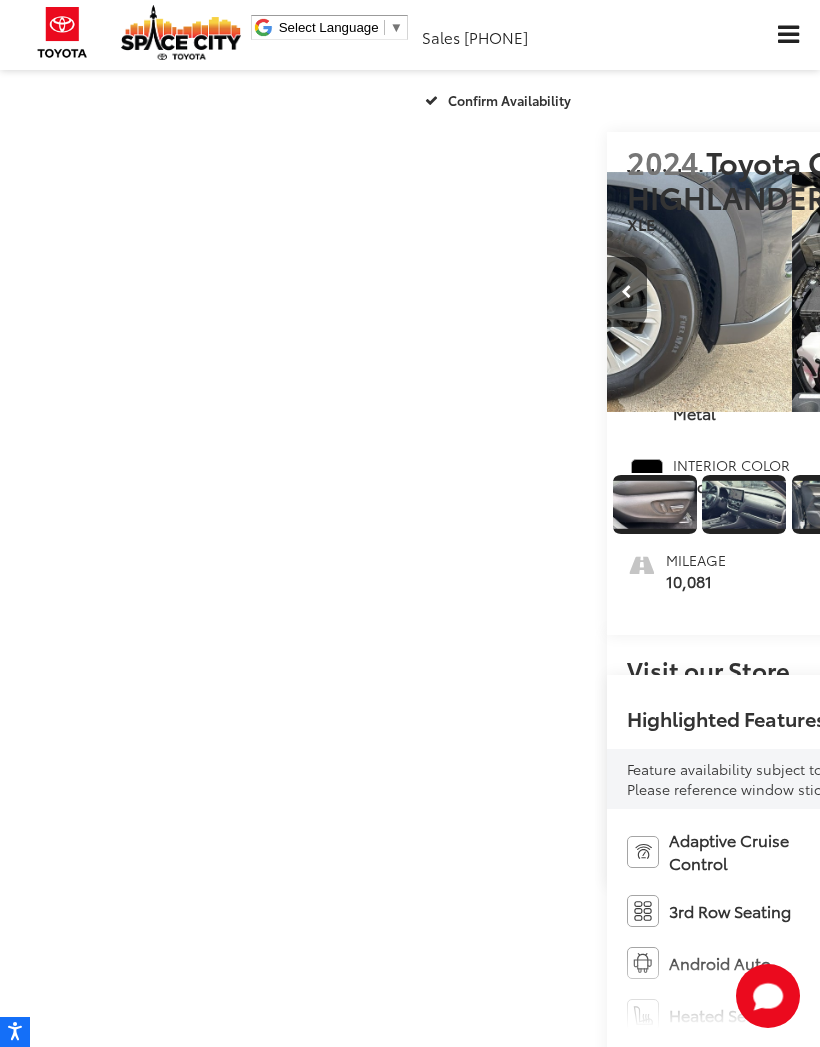 click at bounding box center [1013, 292] 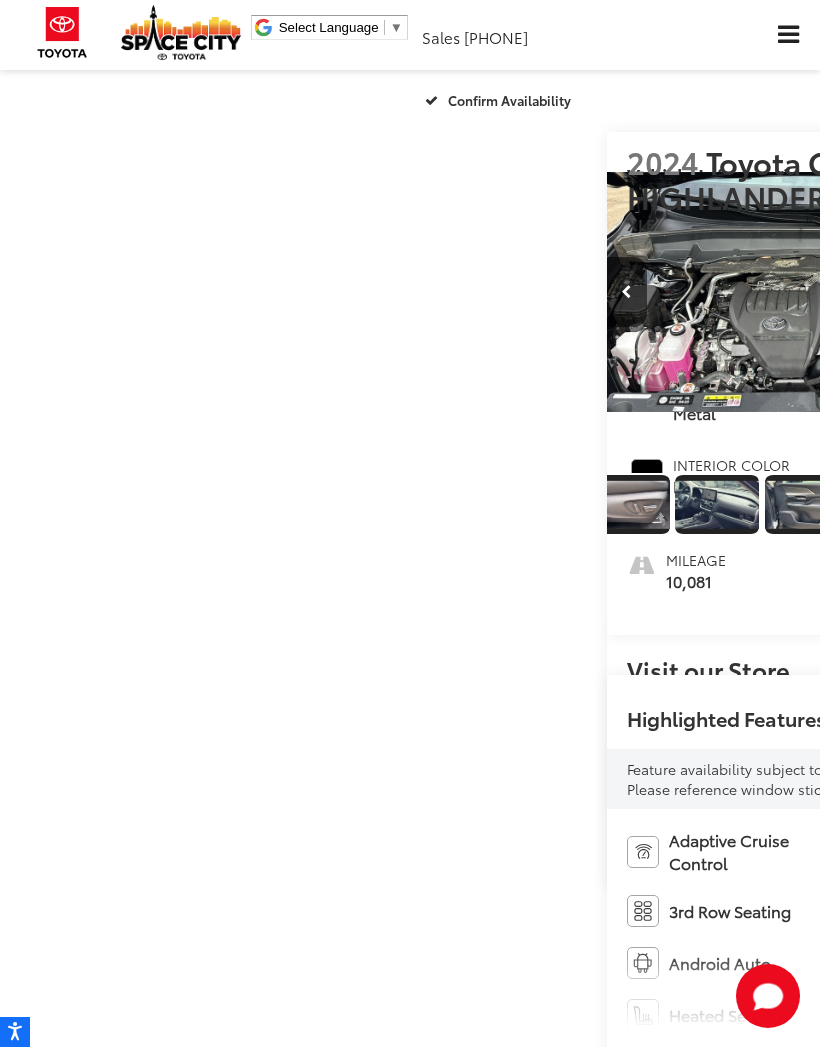 click at bounding box center (1013, 292) 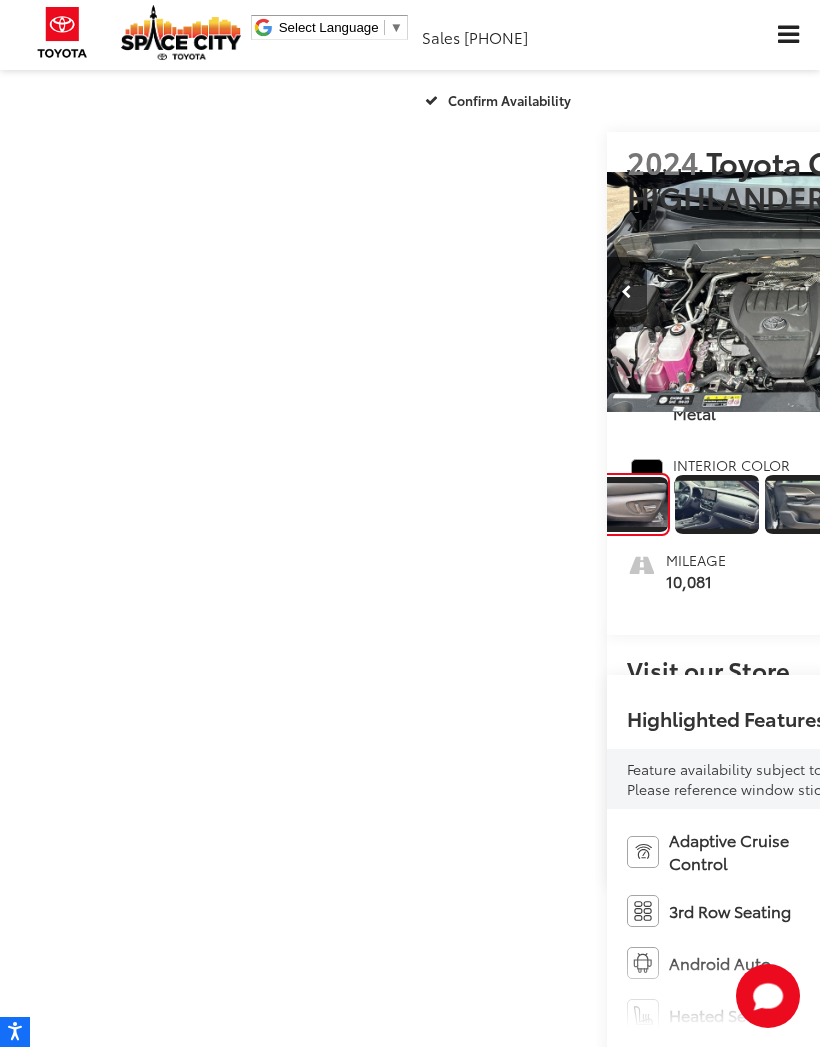 click at bounding box center [1013, 292] 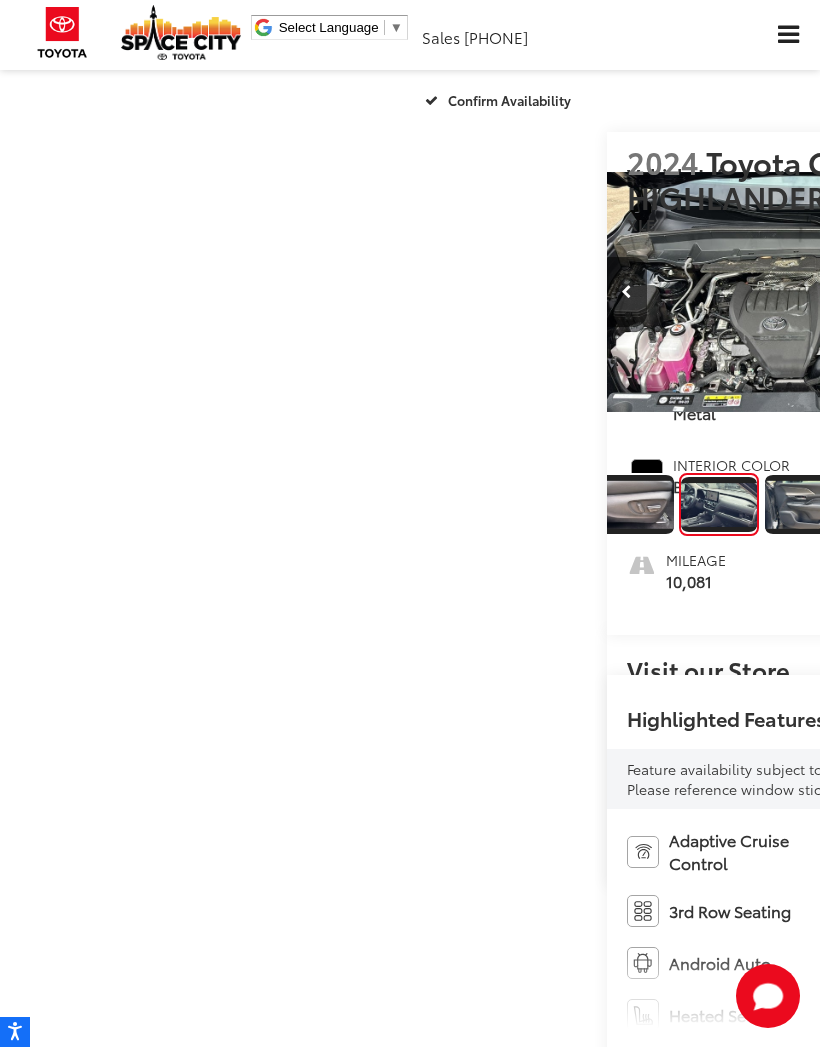 click at bounding box center (1013, 292) 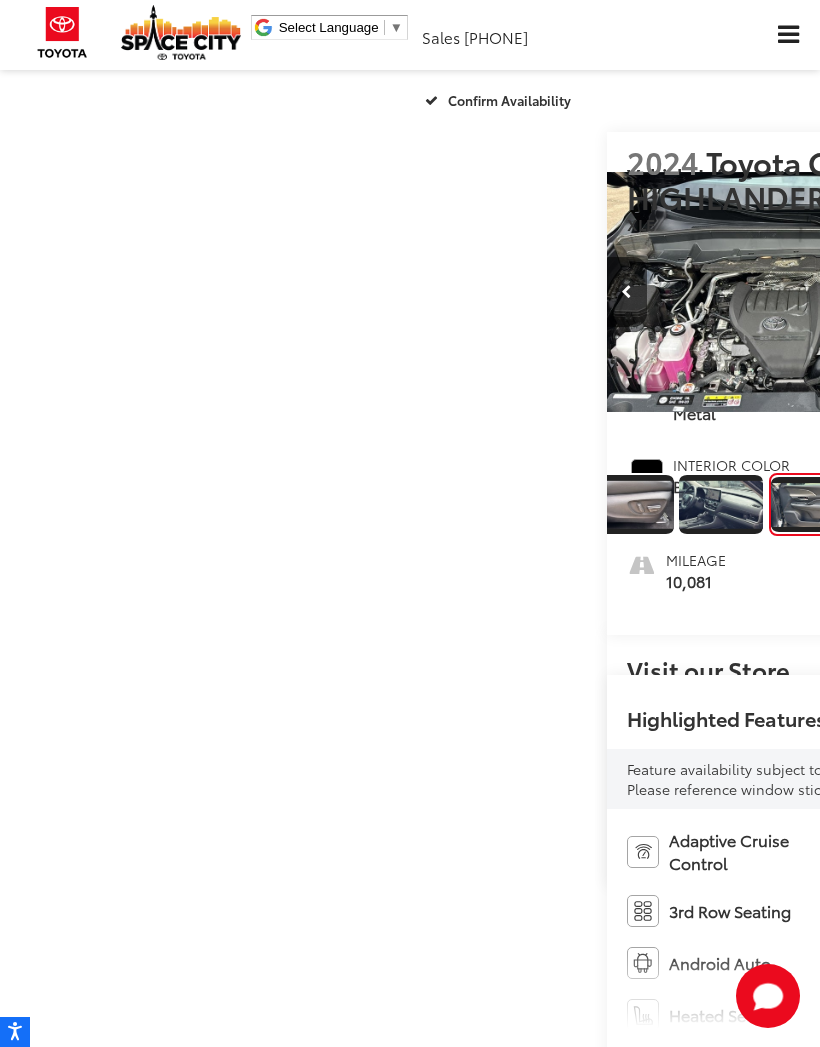 click at bounding box center [1013, 292] 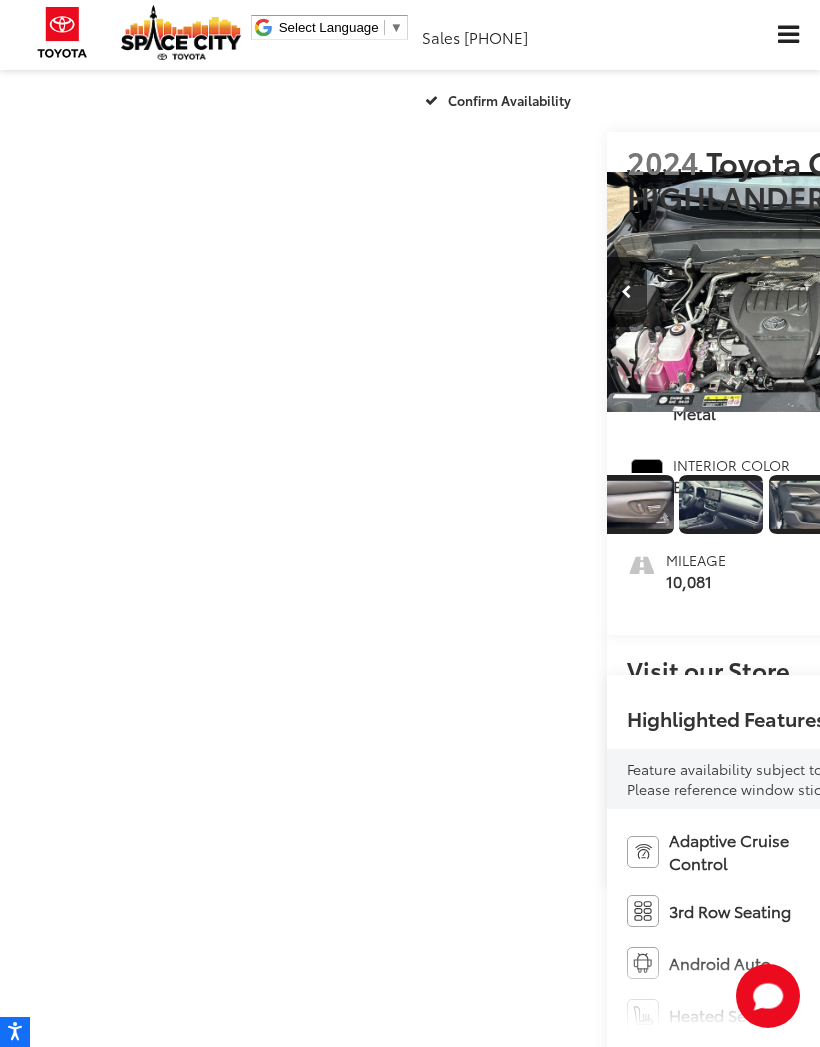 click at bounding box center [1013, 292] 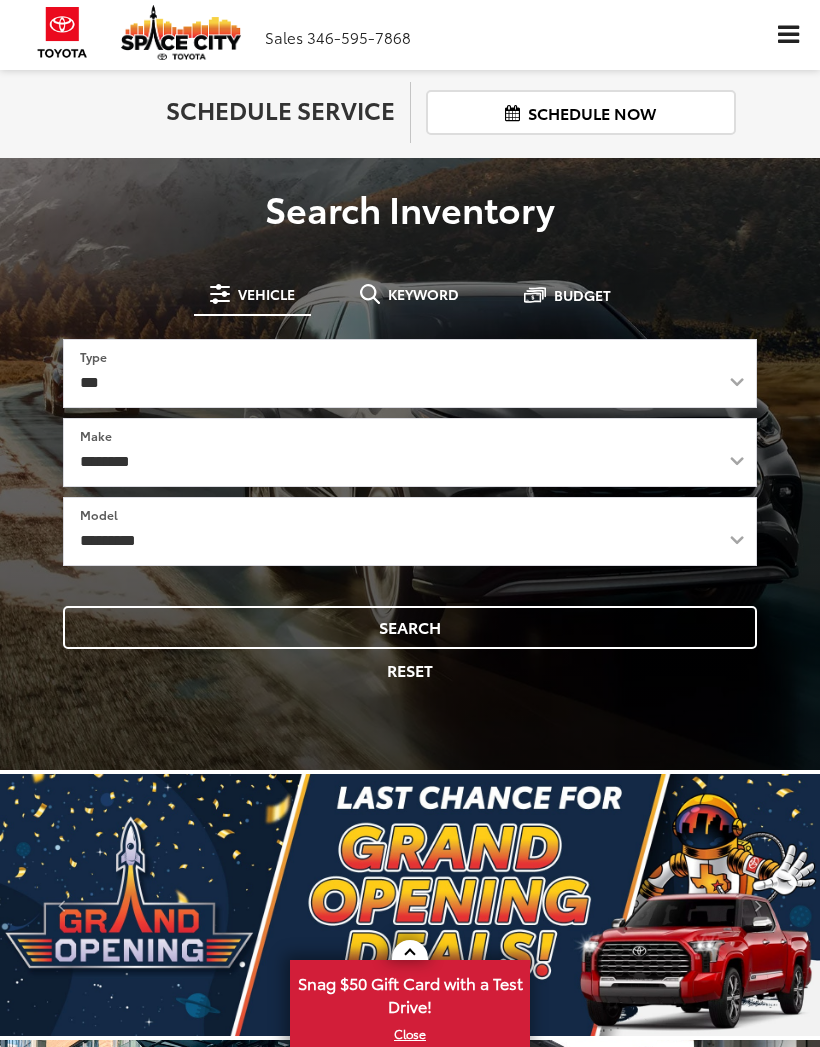 scroll, scrollTop: 0, scrollLeft: 0, axis: both 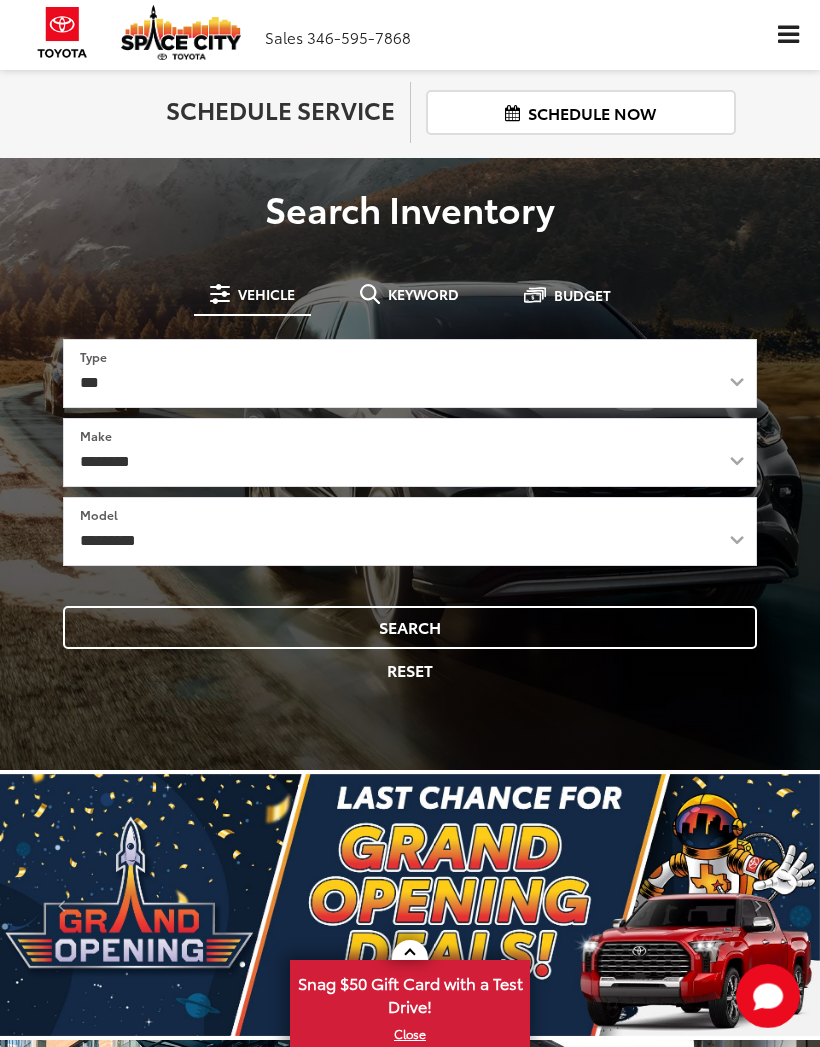 click on "Search" at bounding box center [410, 627] 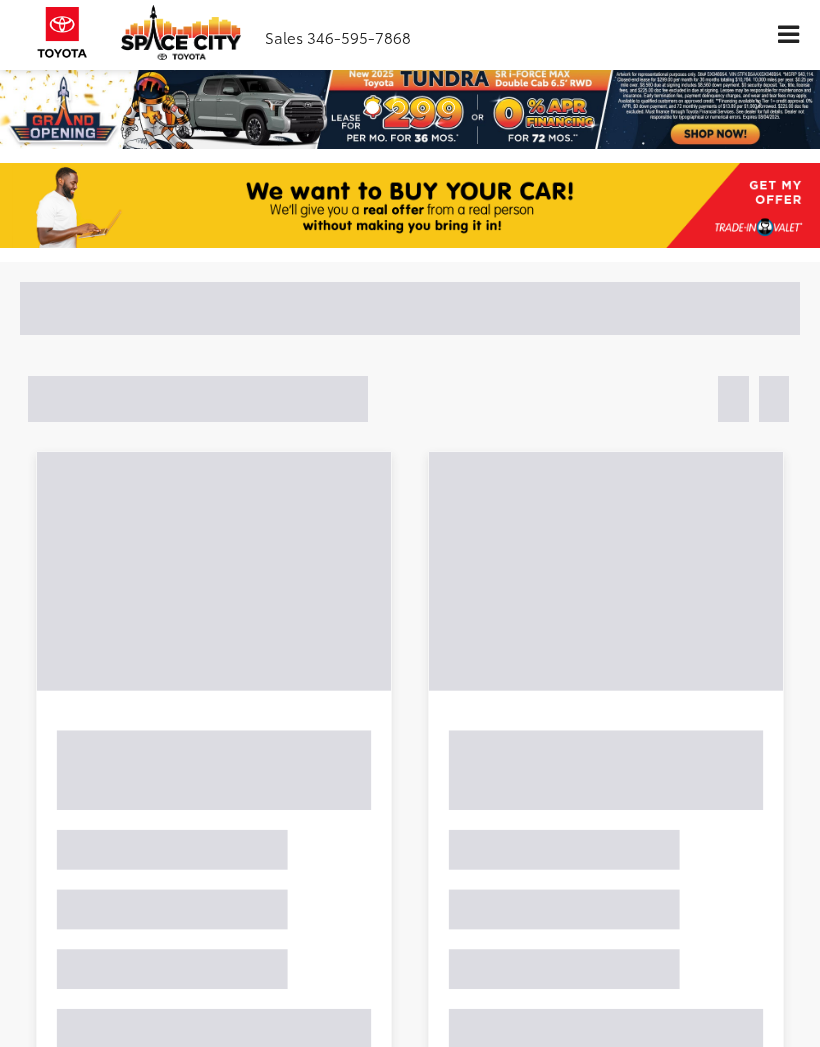 scroll, scrollTop: 0, scrollLeft: 0, axis: both 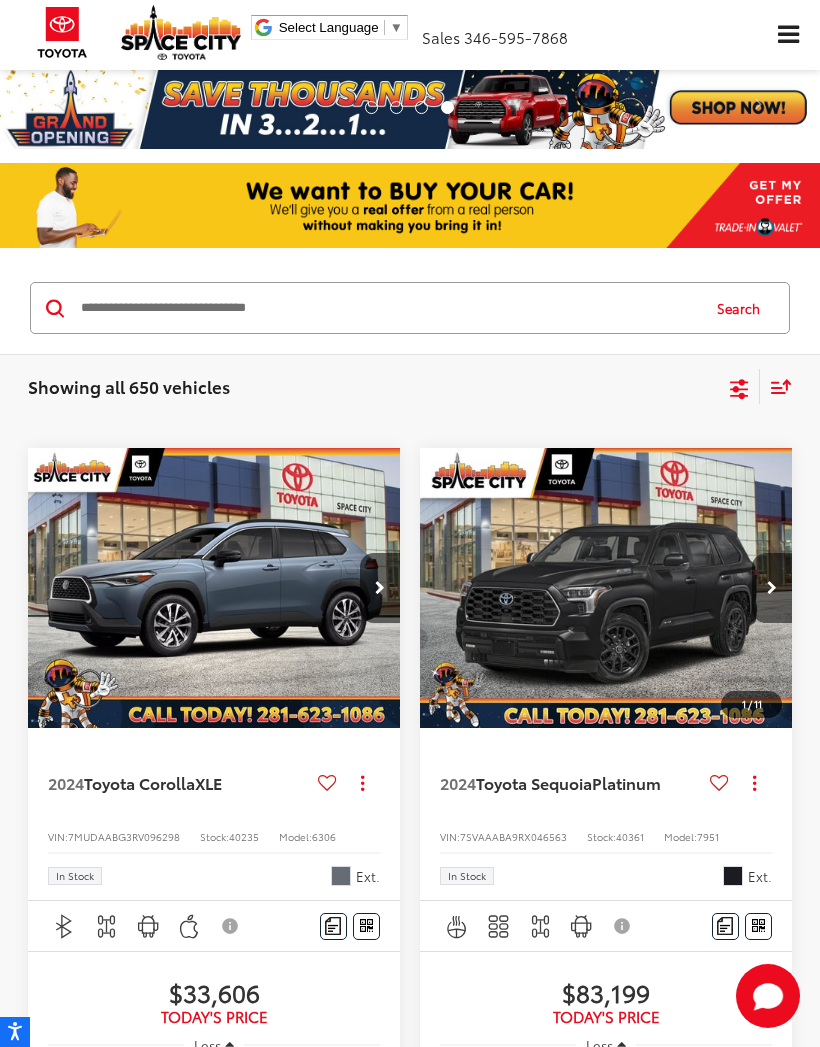 click at bounding box center (739, 387) 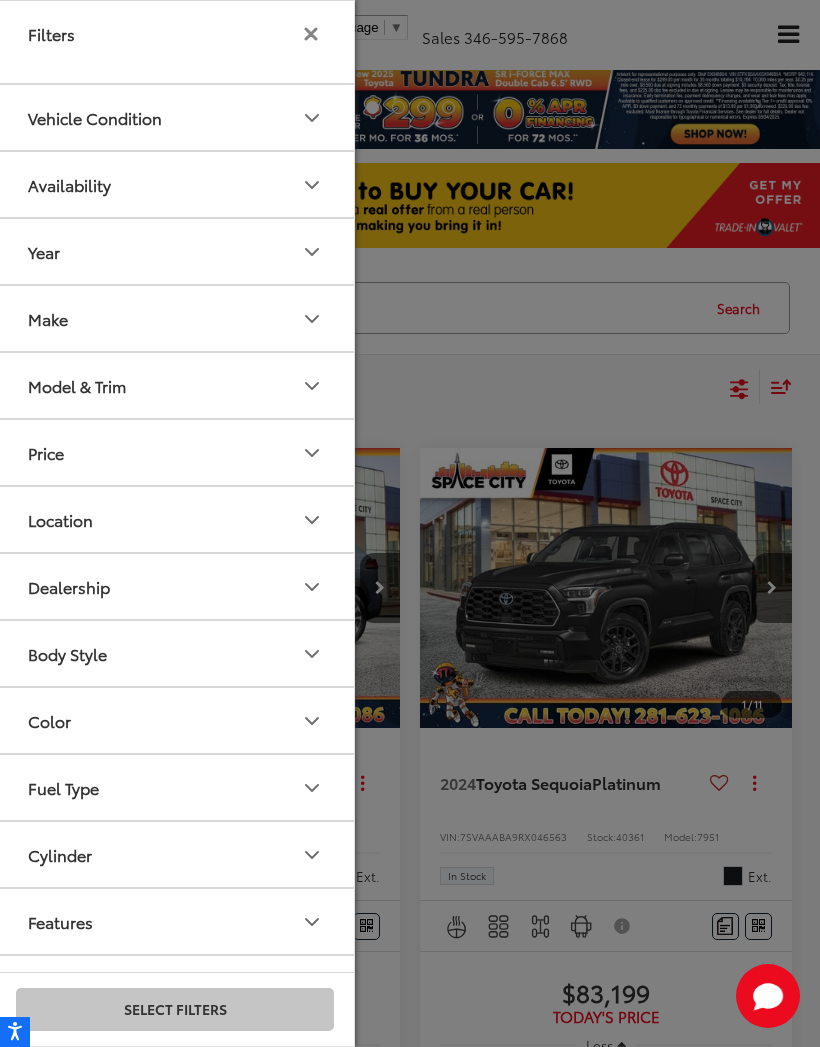 click on "Price" at bounding box center (176, 452) 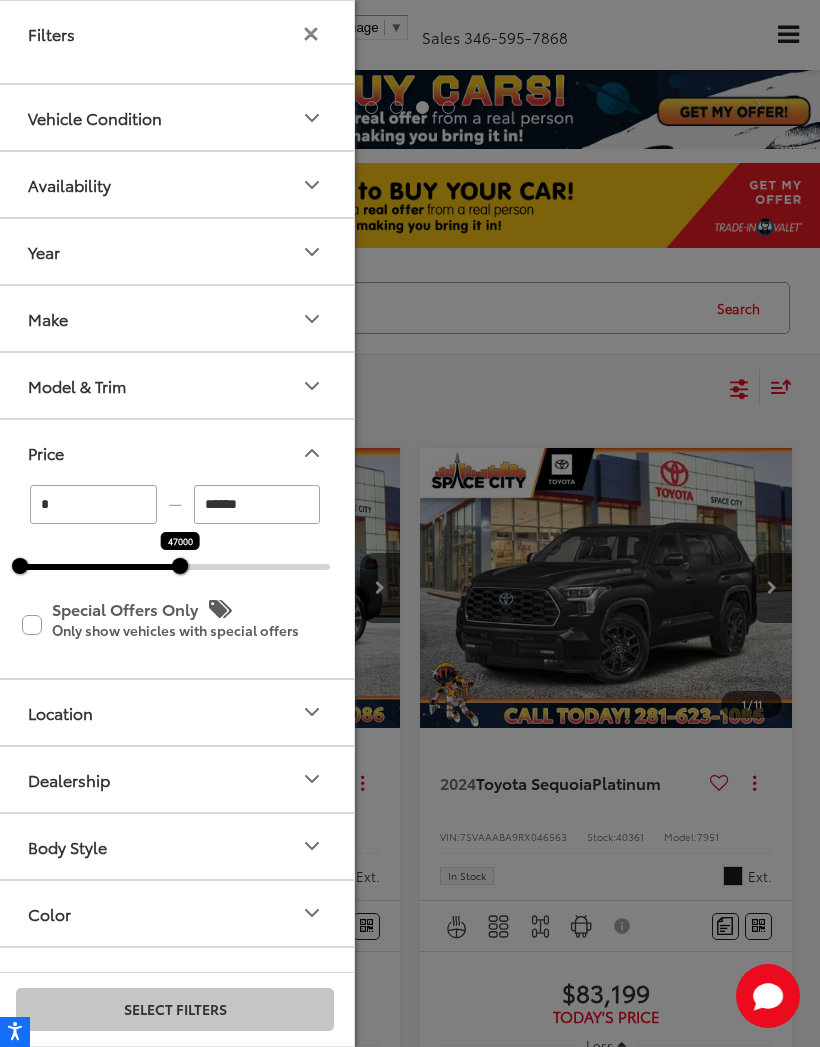 type on "******" 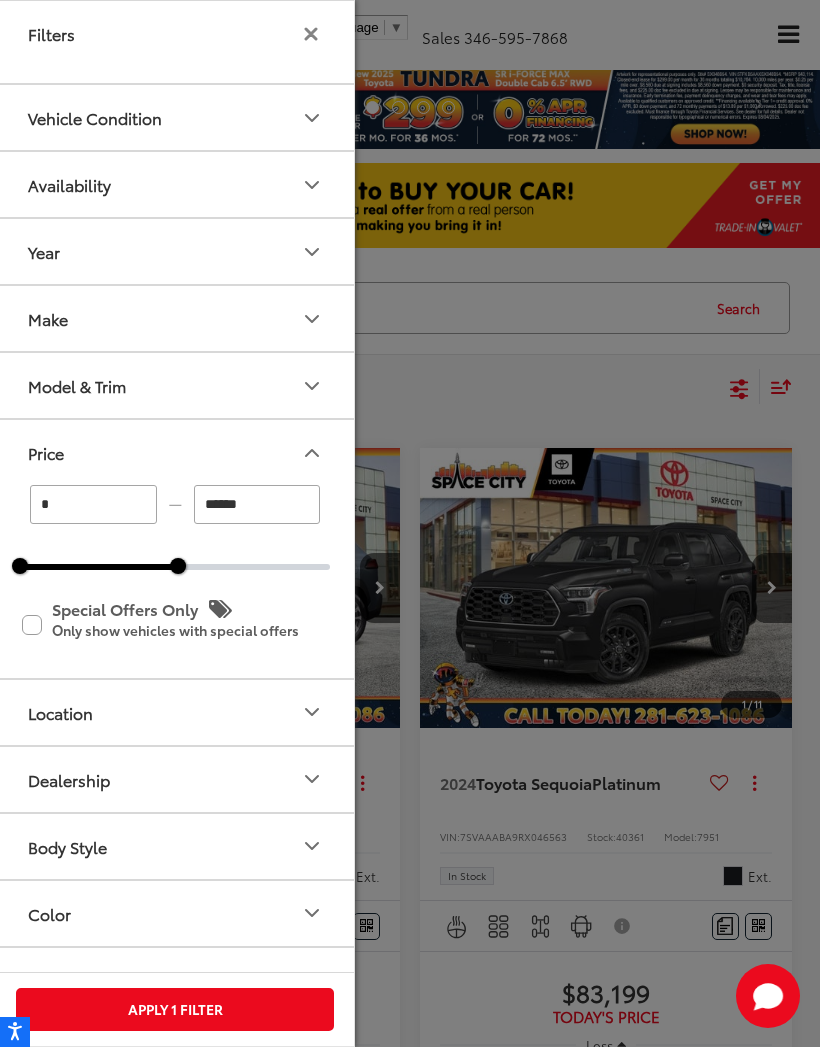 scroll, scrollTop: 0, scrollLeft: 0, axis: both 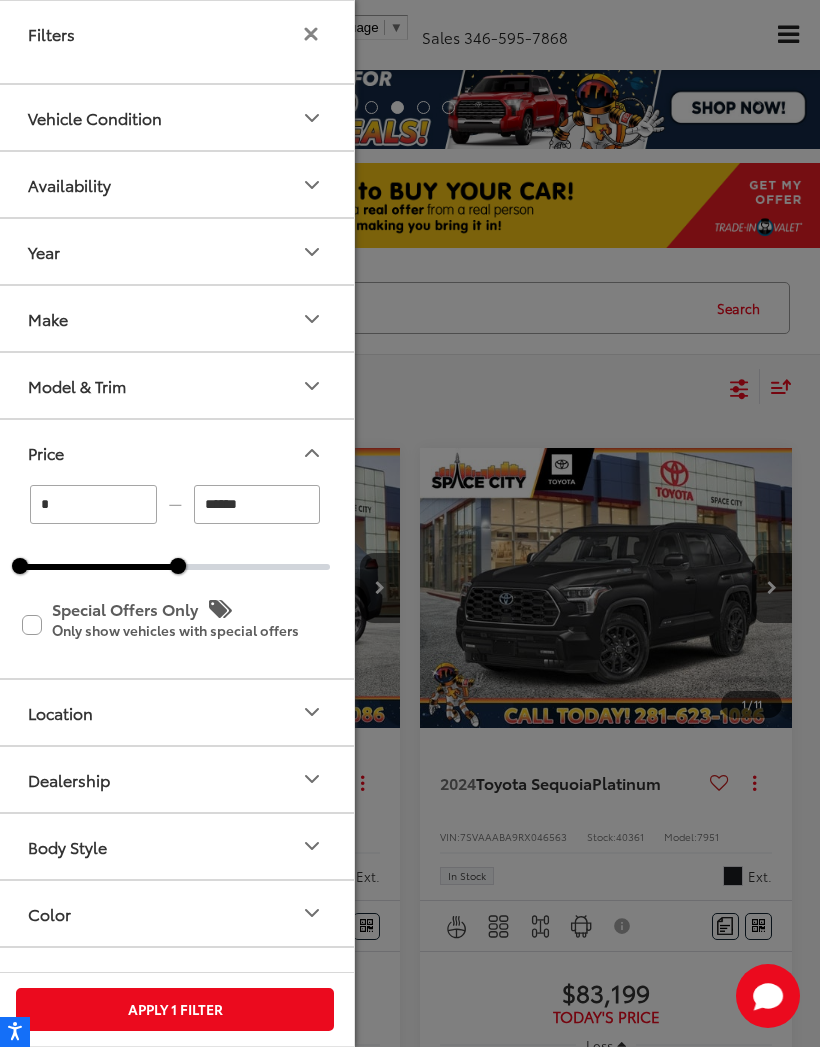 click on "Vehicle Condition" 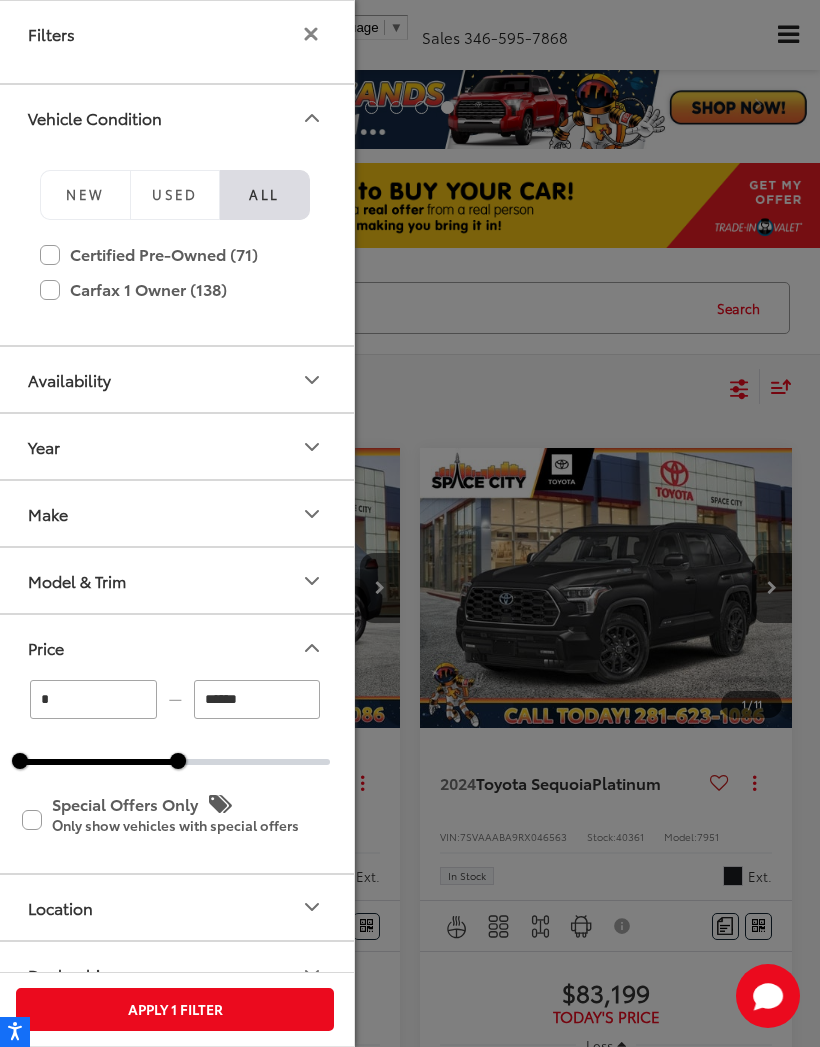 click at bounding box center (410, 523) 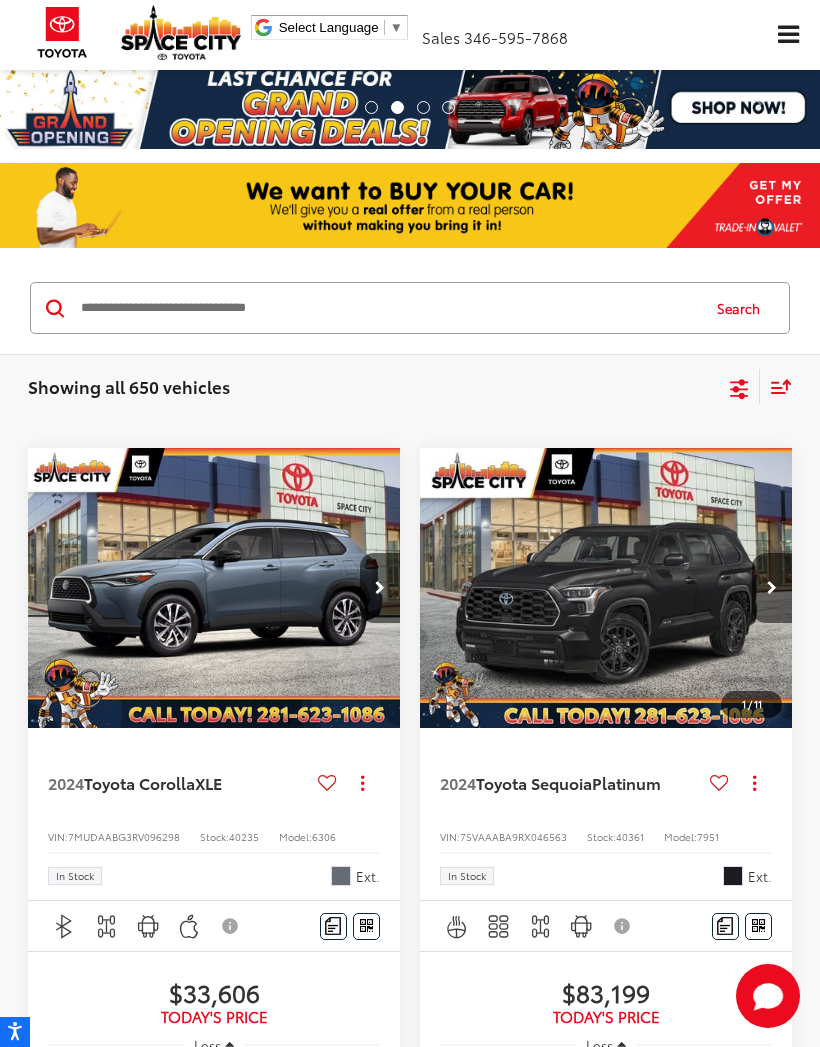 click 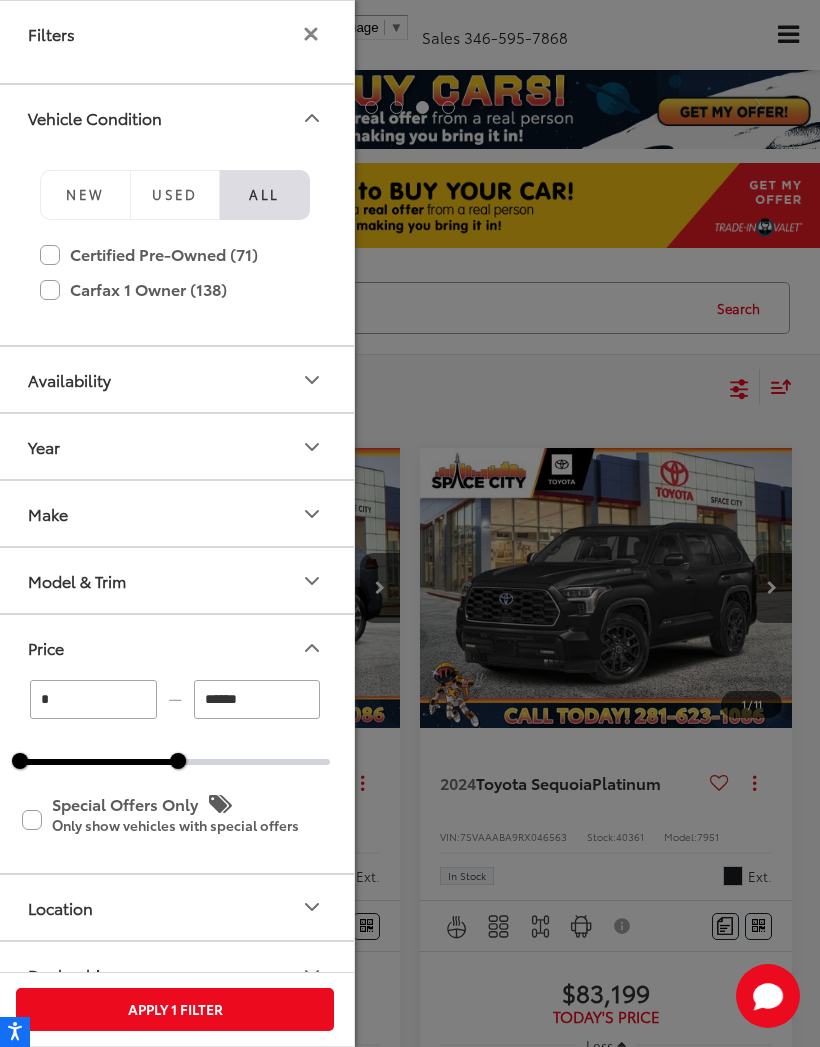 click on "Apply 1 Filter" at bounding box center [175, 1009] 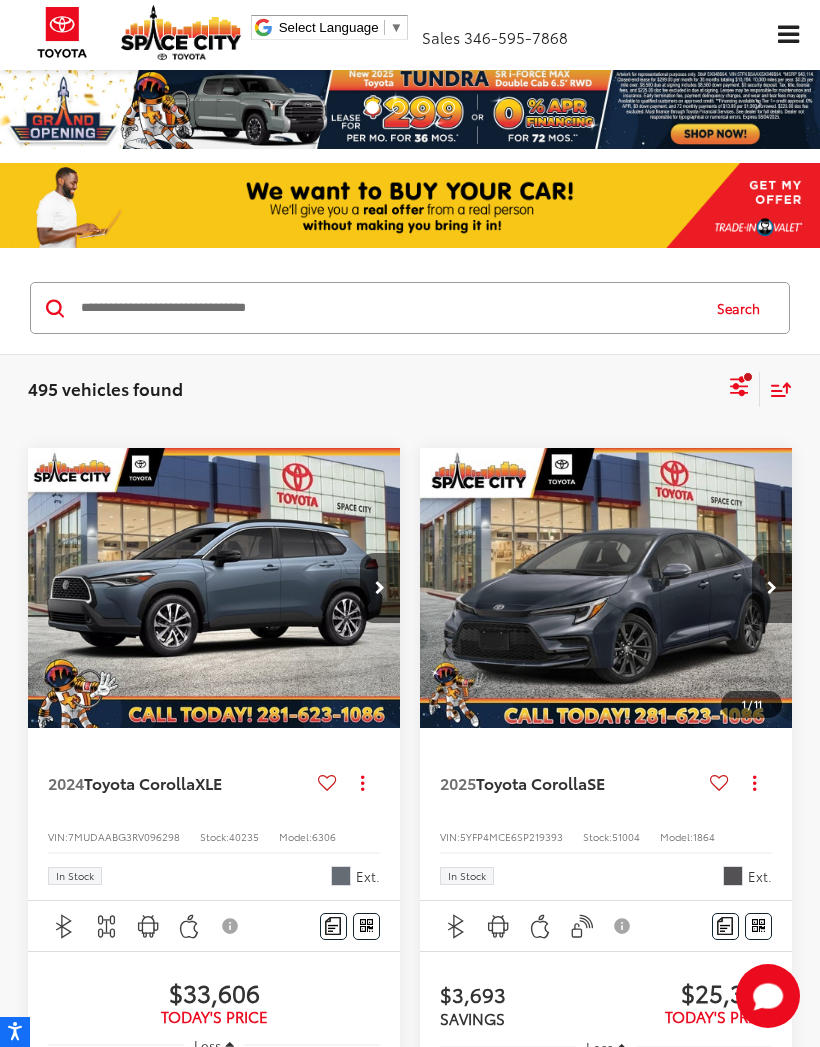 click 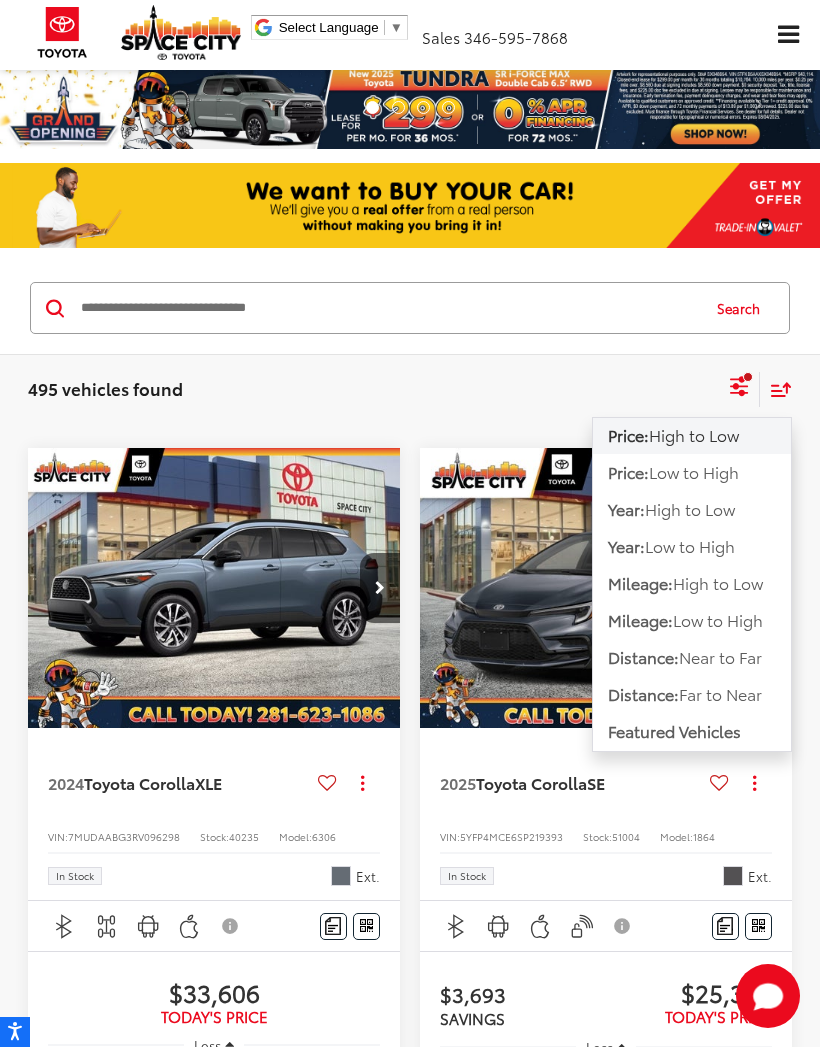 click on "High to Low" at bounding box center (718, 582) 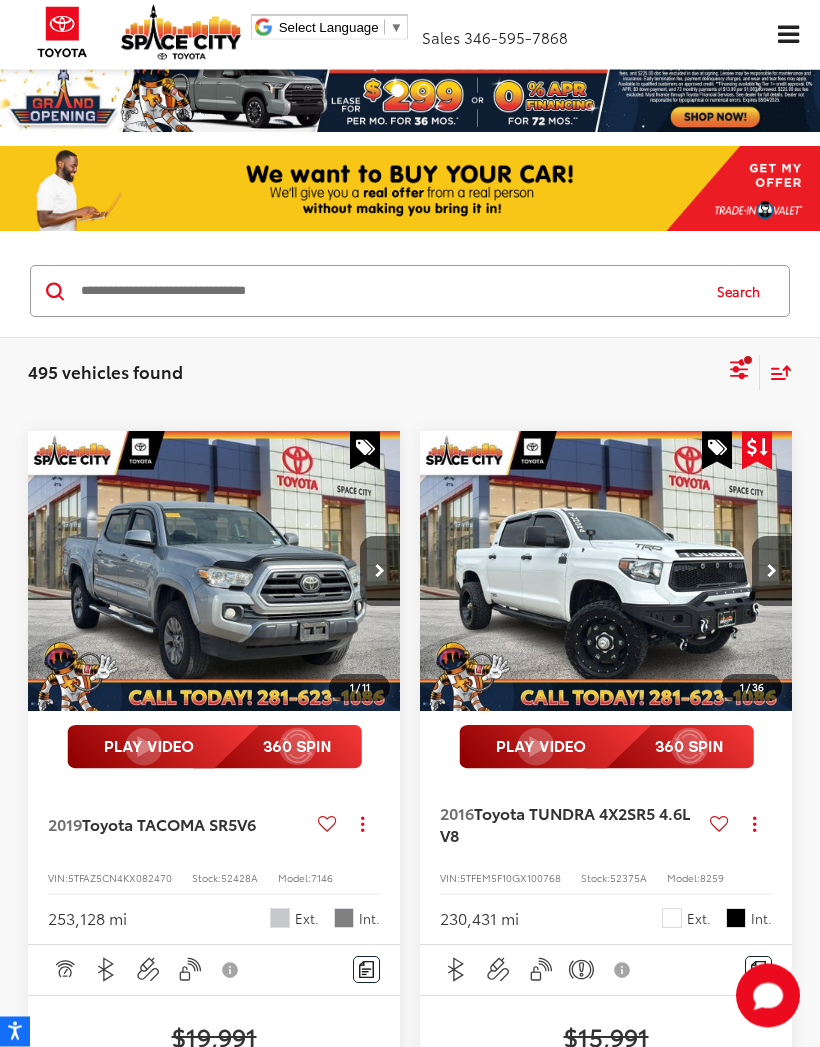 scroll, scrollTop: 0, scrollLeft: 0, axis: both 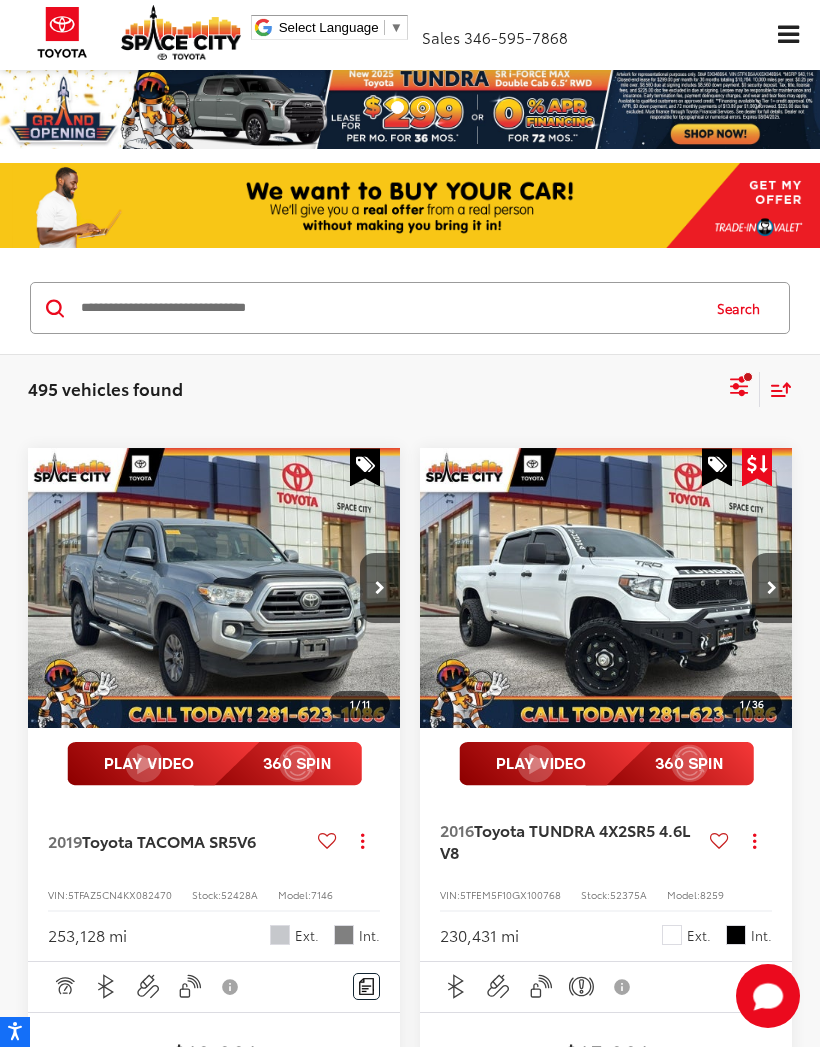 click 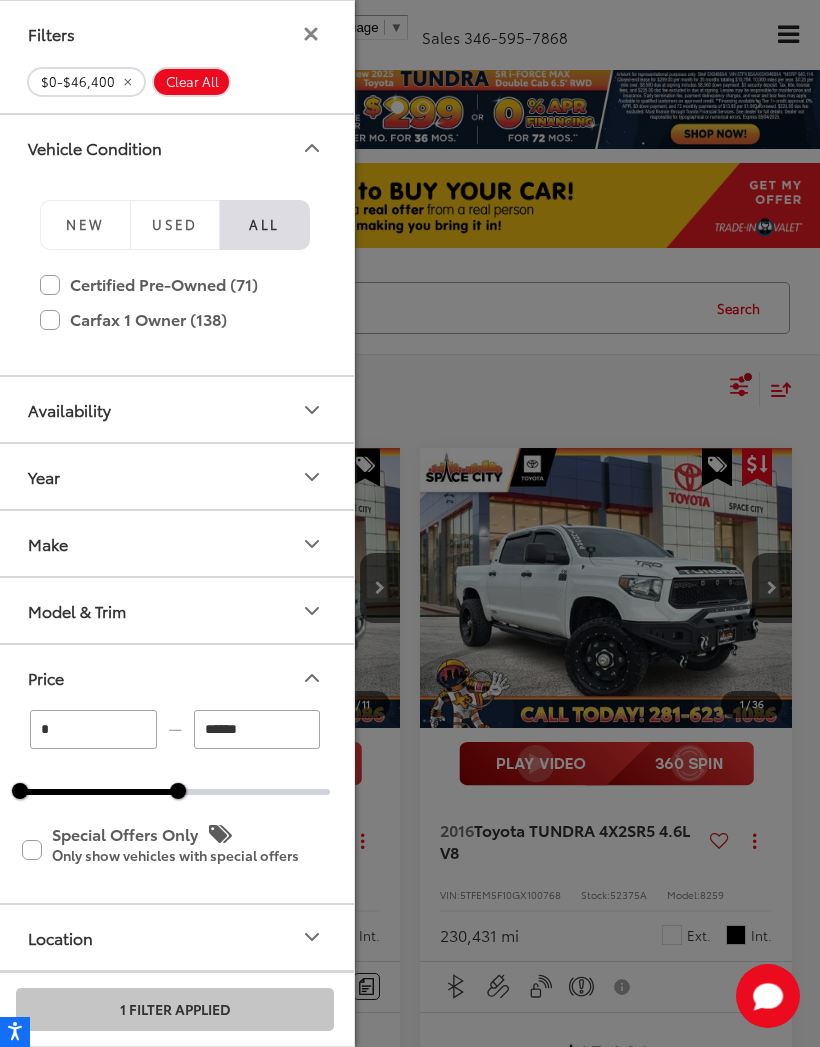 click 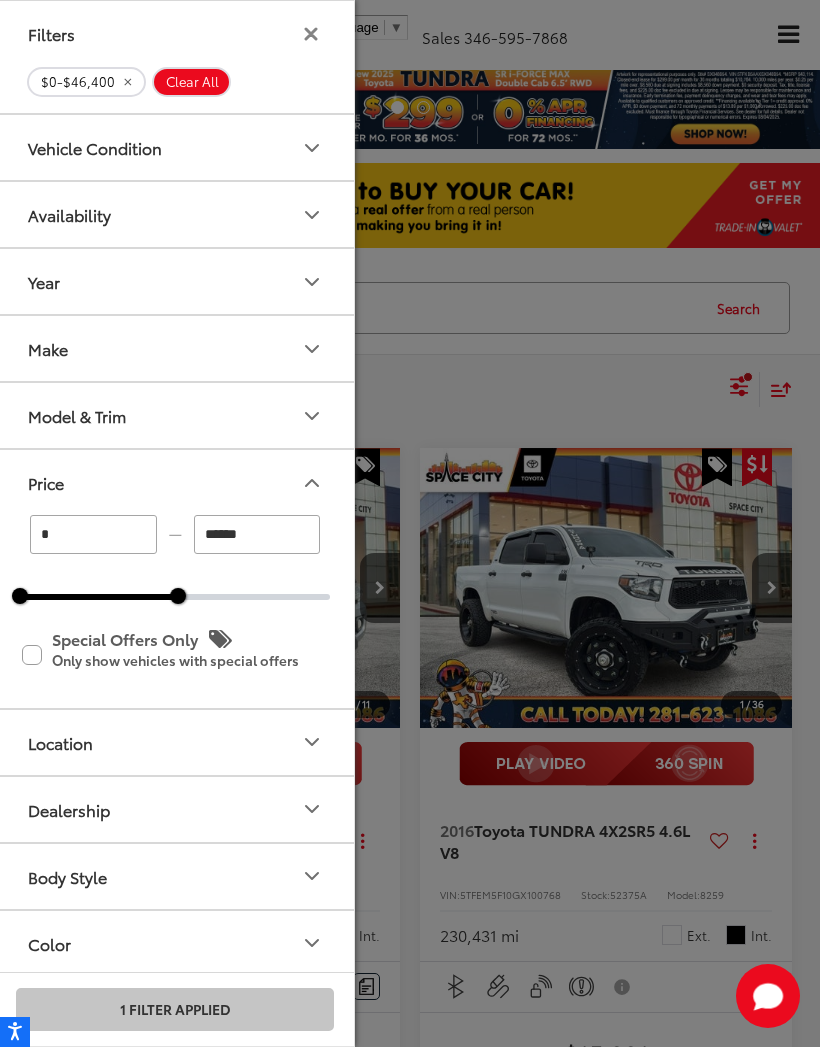 scroll, scrollTop: 0, scrollLeft: 0, axis: both 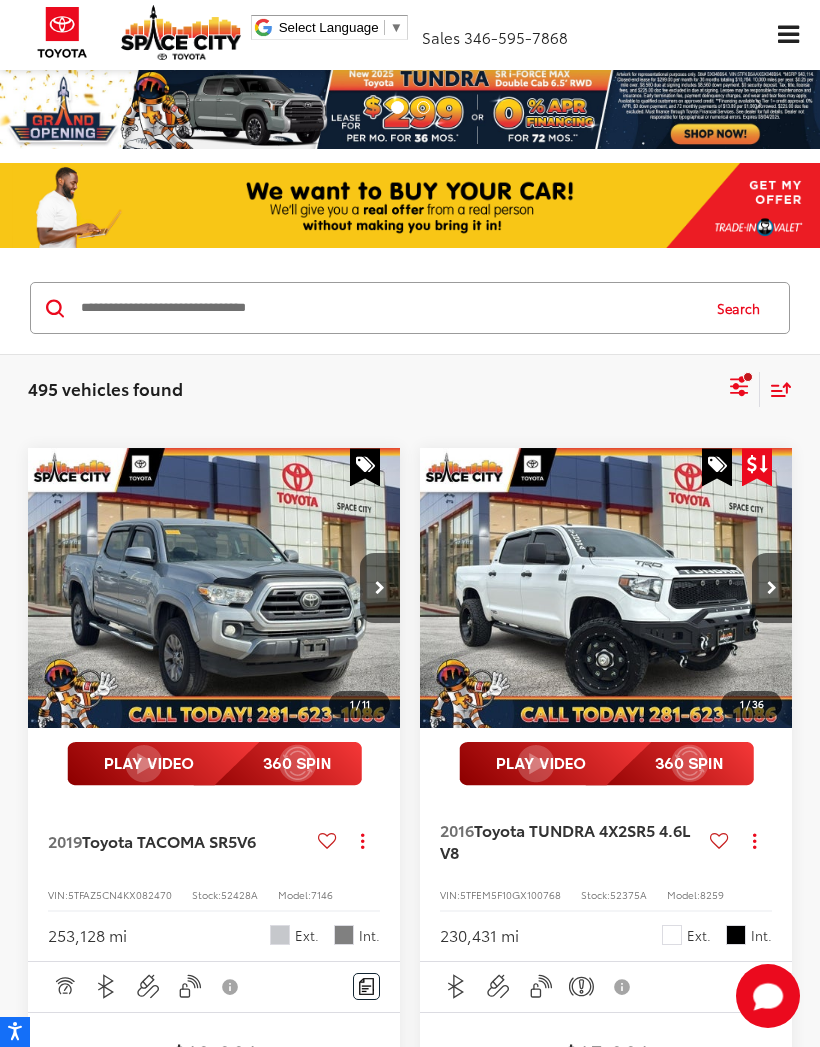 click on "Sort" at bounding box center [776, 389] 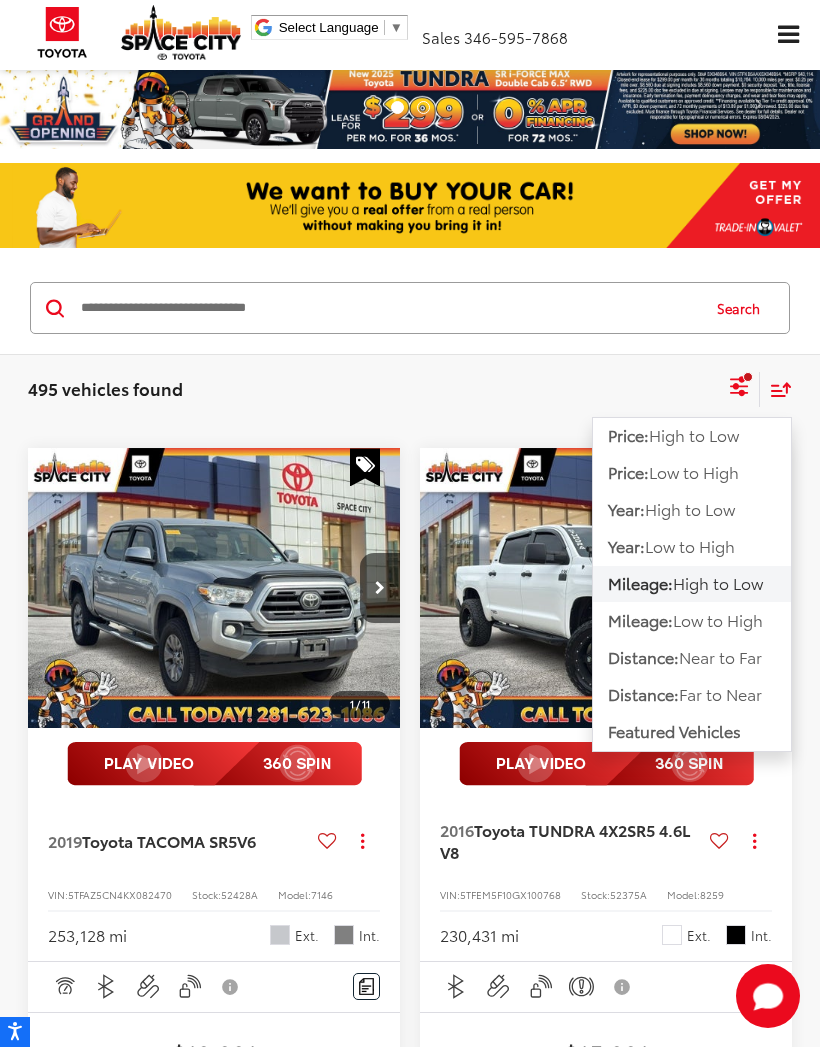 click on "Low to High" at bounding box center (718, 619) 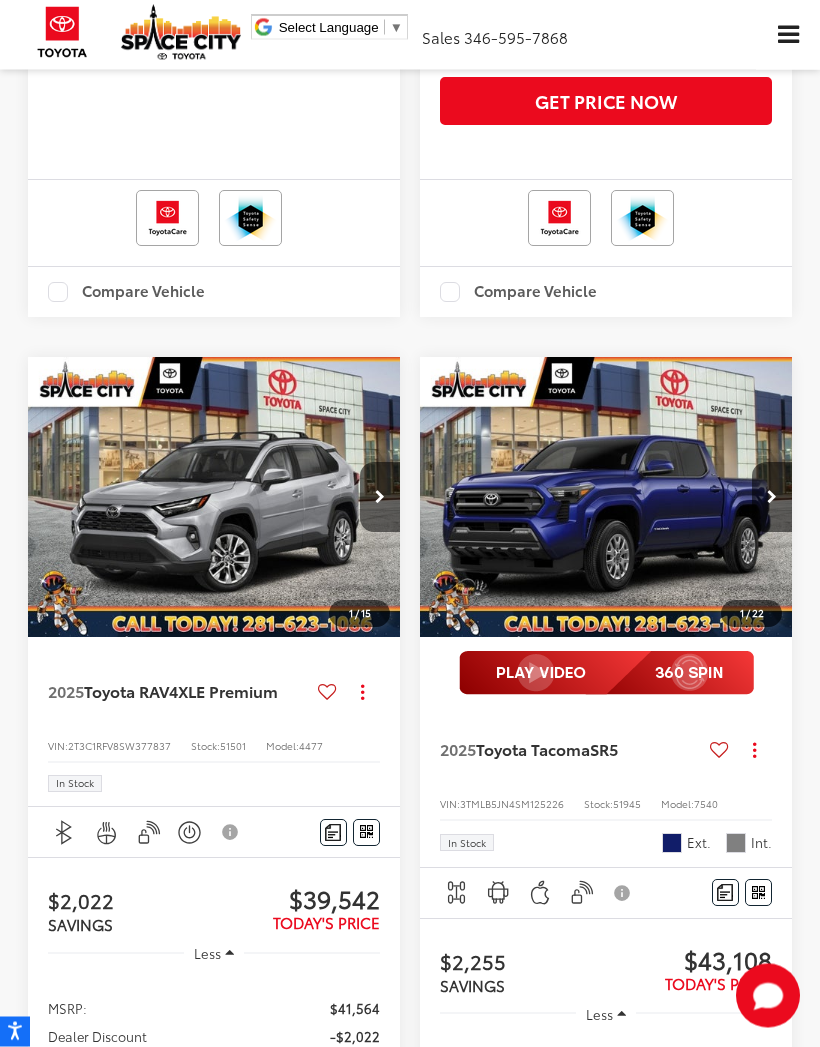 scroll, scrollTop: 1076, scrollLeft: 0, axis: vertical 